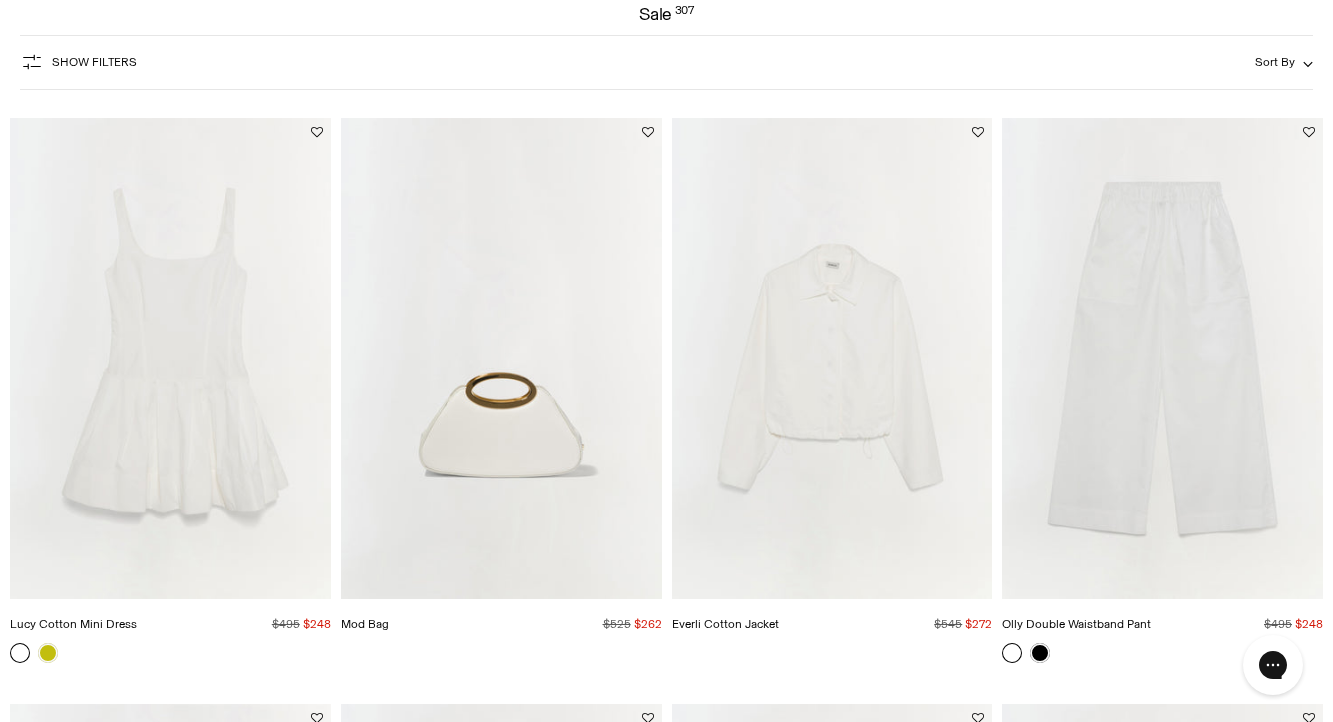 scroll, scrollTop: 0, scrollLeft: 0, axis: both 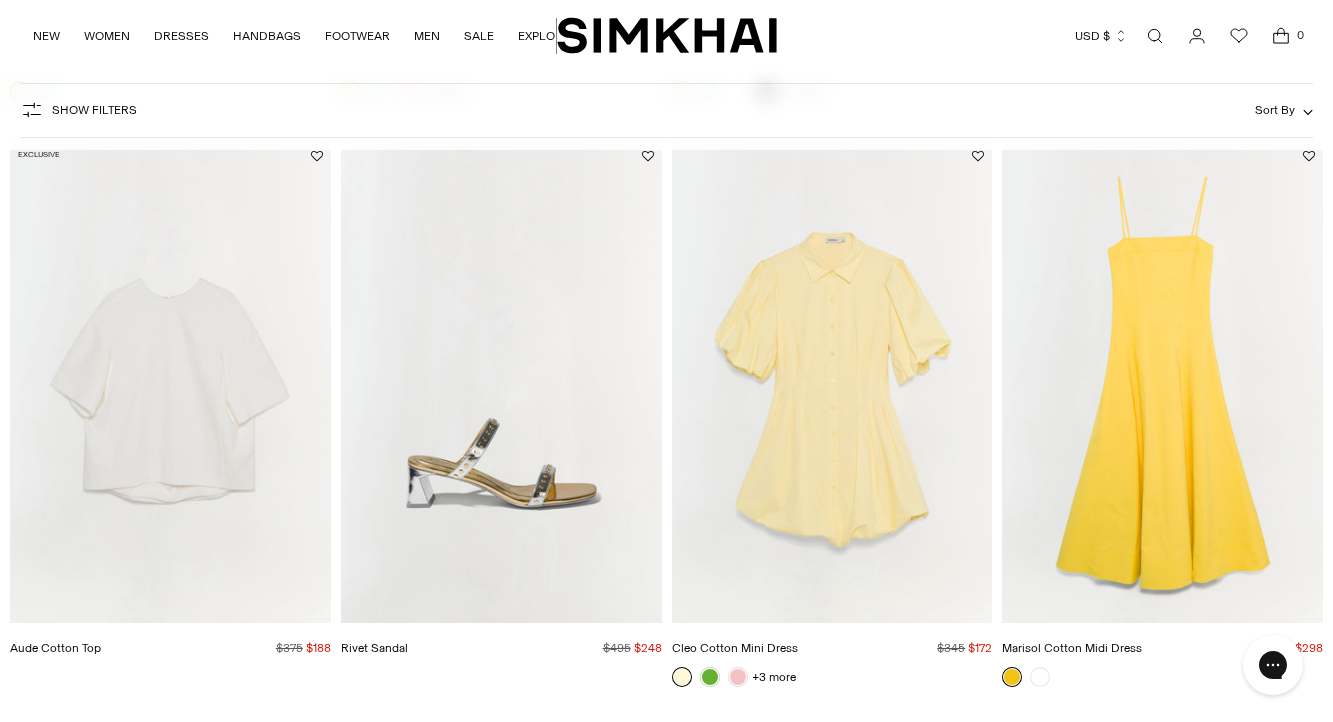 click at bounding box center (0, 0) 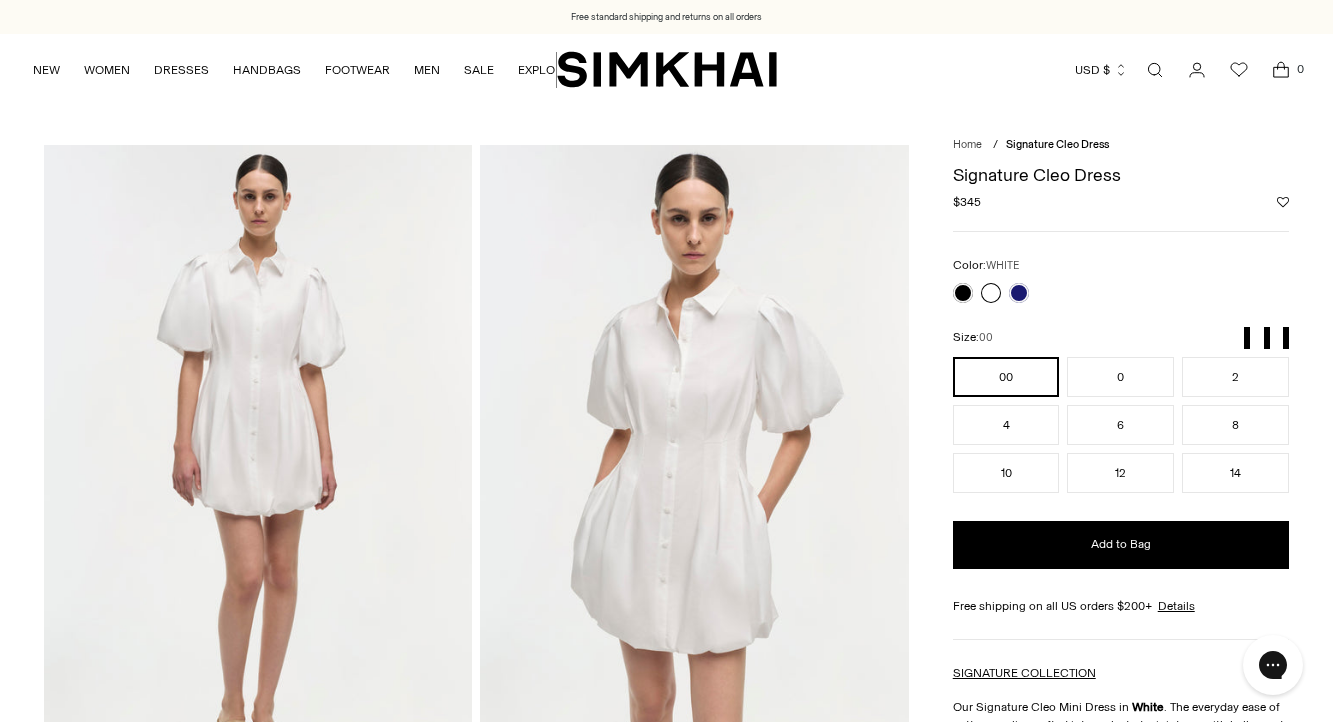 scroll, scrollTop: 0, scrollLeft: 0, axis: both 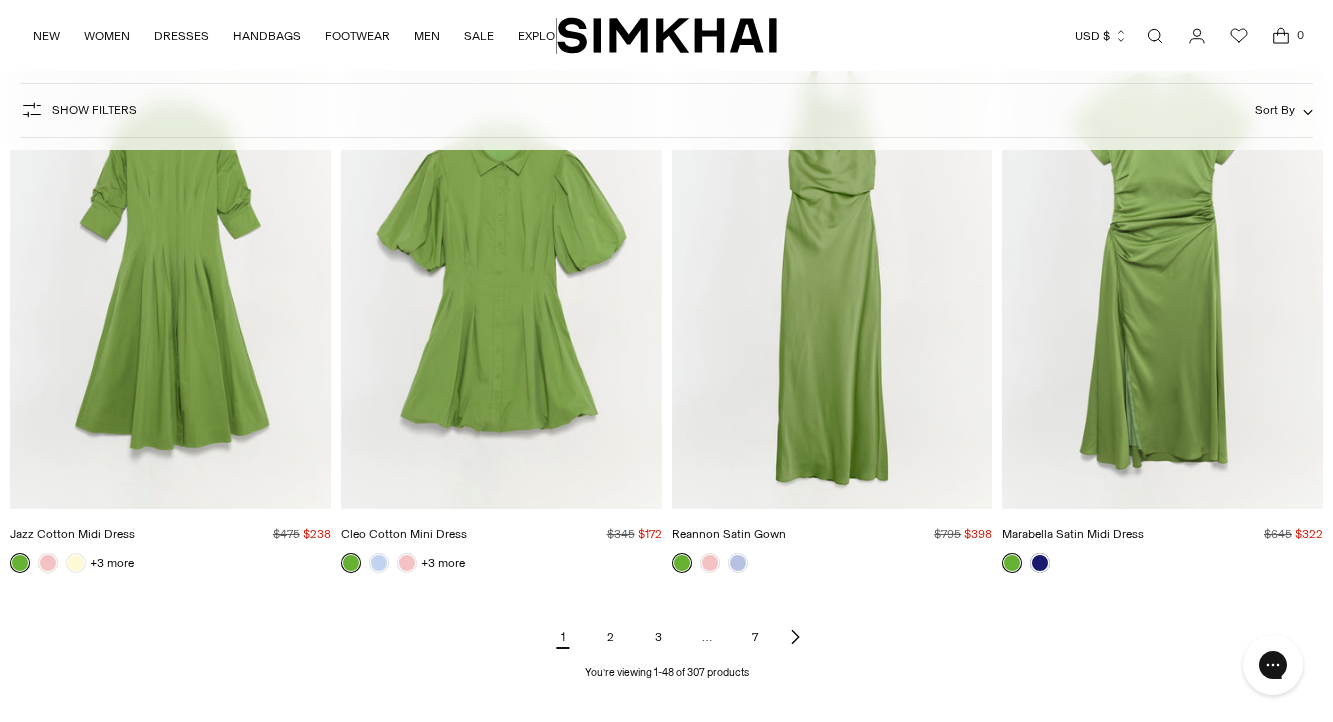 click on "2" at bounding box center [611, 637] 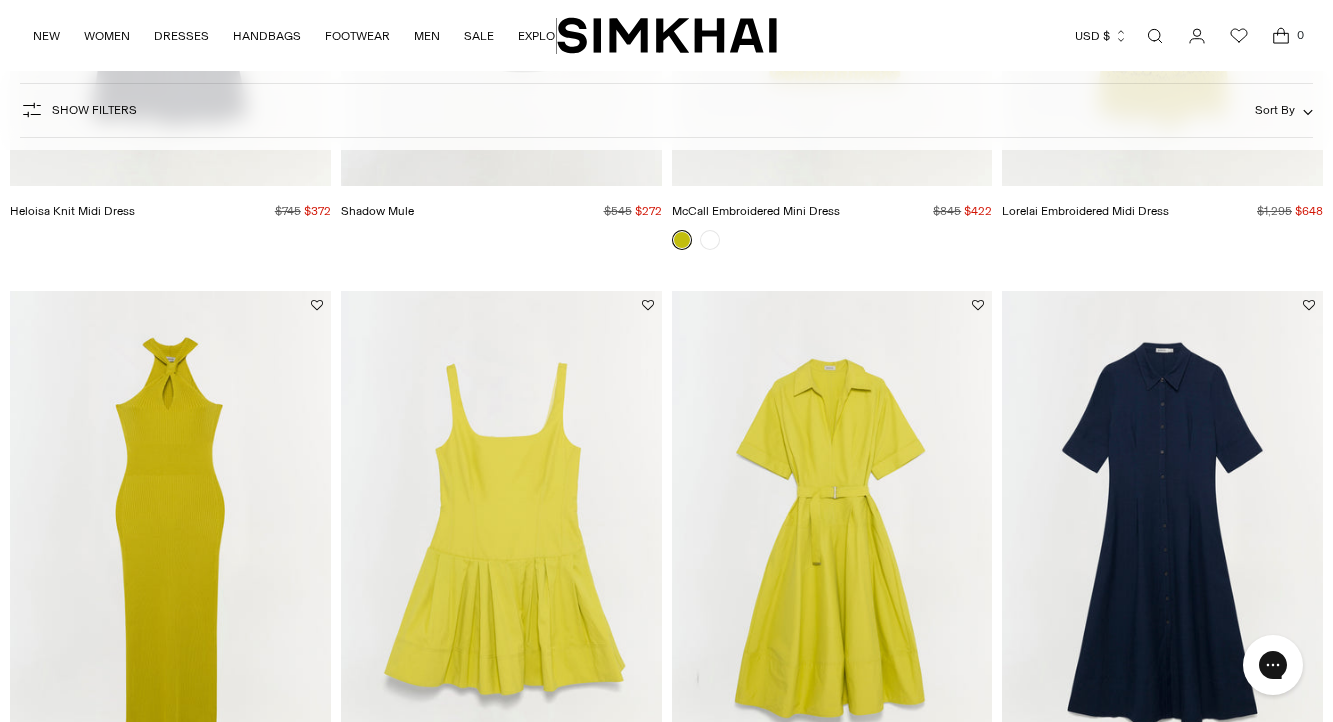 scroll, scrollTop: 958, scrollLeft: 0, axis: vertical 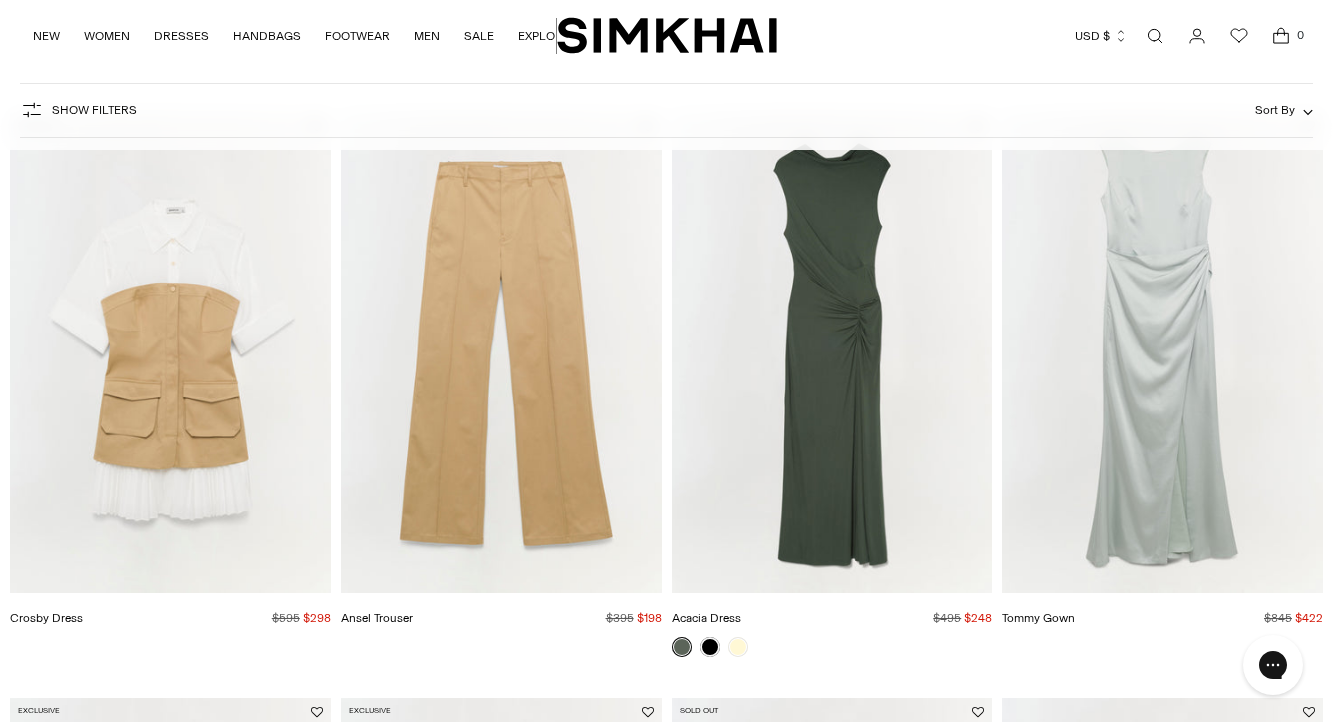 click at bounding box center [0, 0] 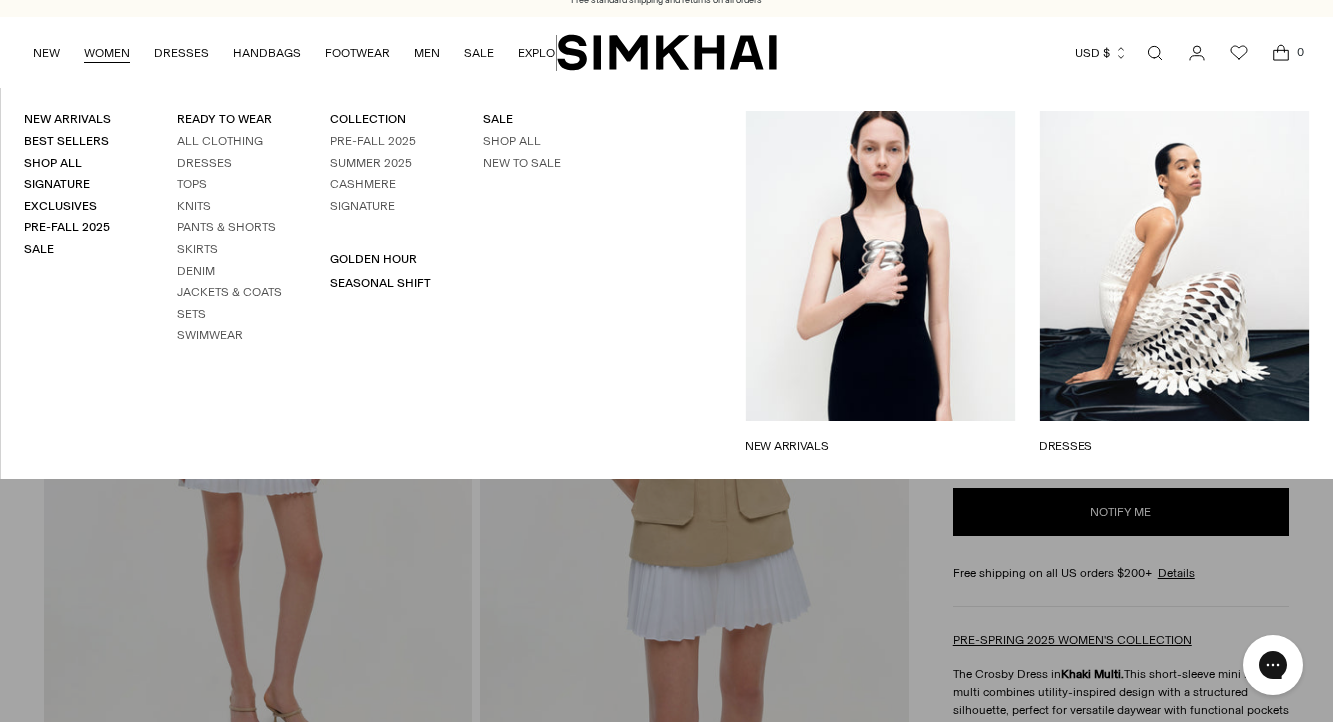 scroll, scrollTop: 0, scrollLeft: 0, axis: both 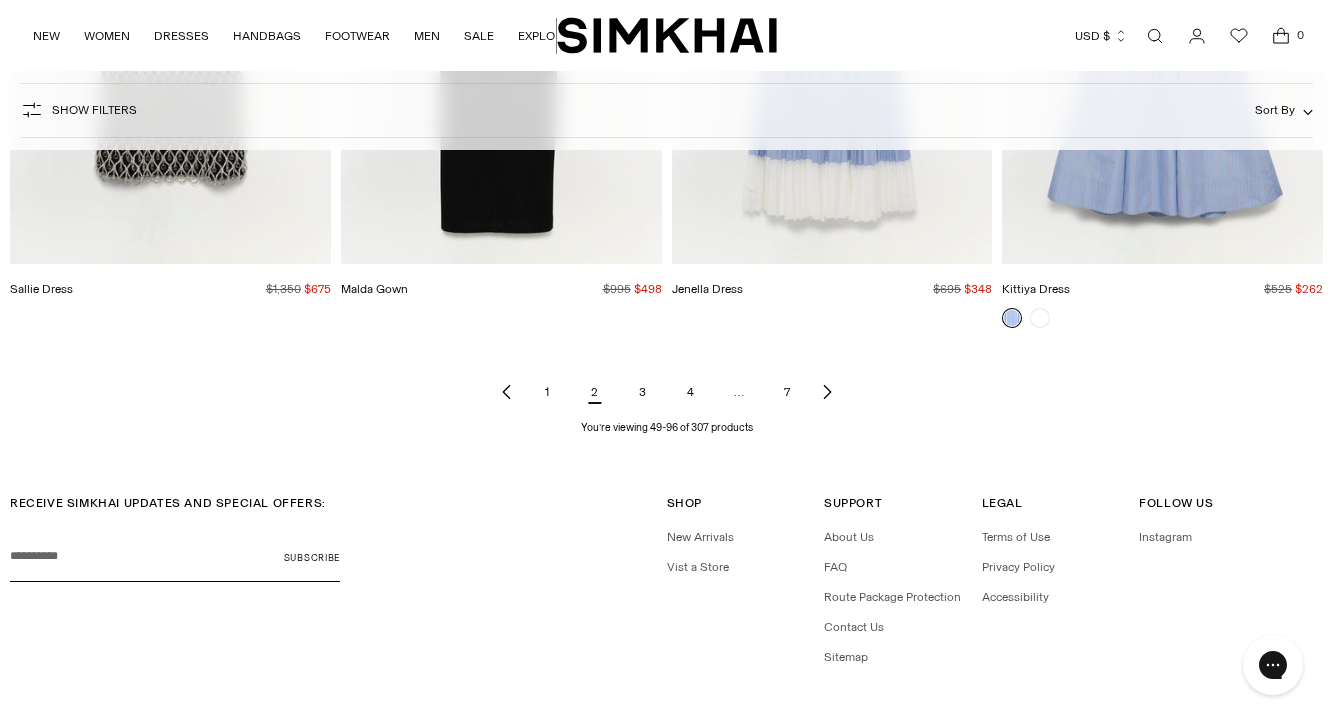 click on "3" at bounding box center (643, 392) 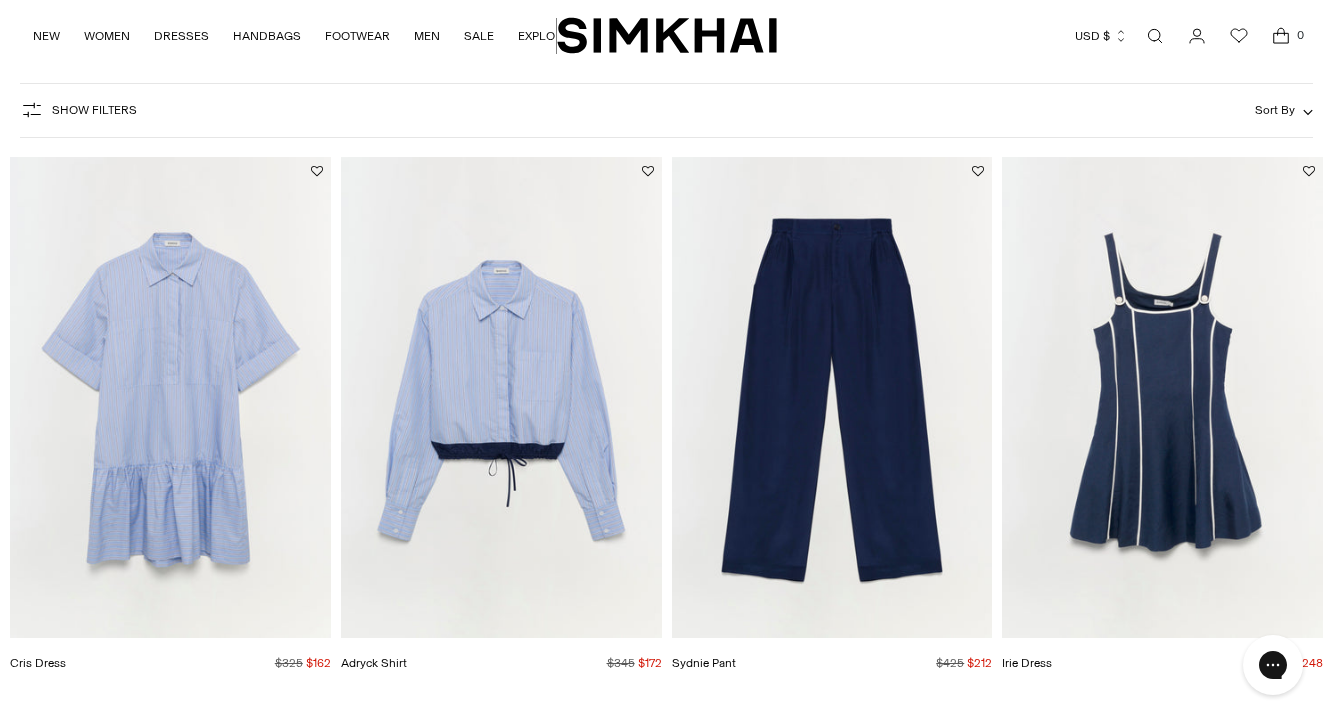 scroll, scrollTop: 126, scrollLeft: 0, axis: vertical 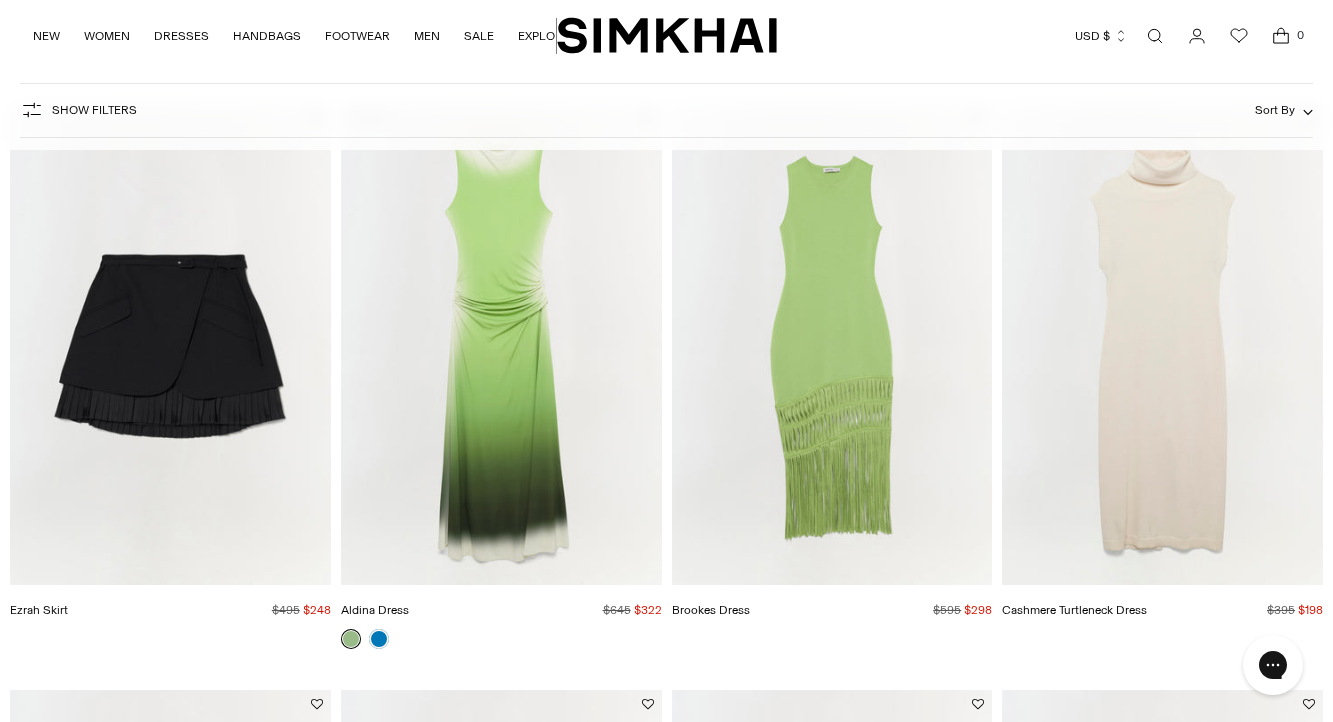 click at bounding box center [0, 0] 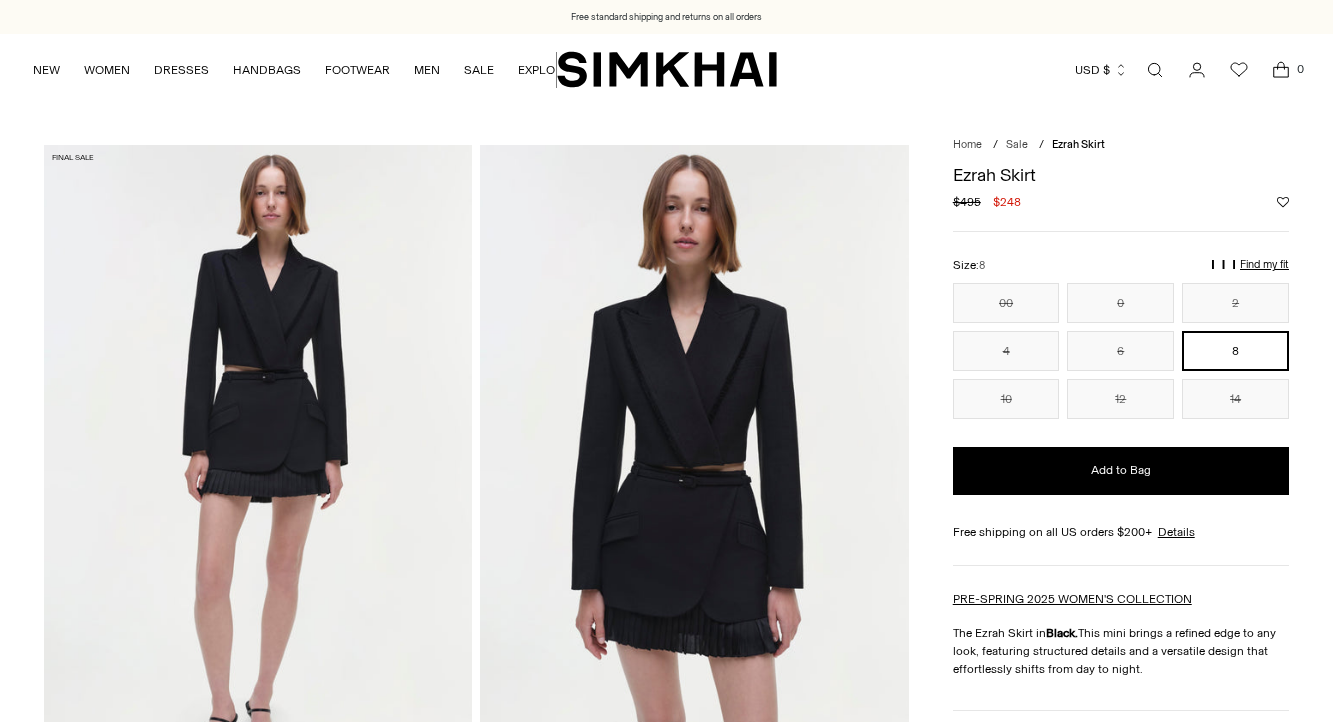 scroll, scrollTop: 0, scrollLeft: 0, axis: both 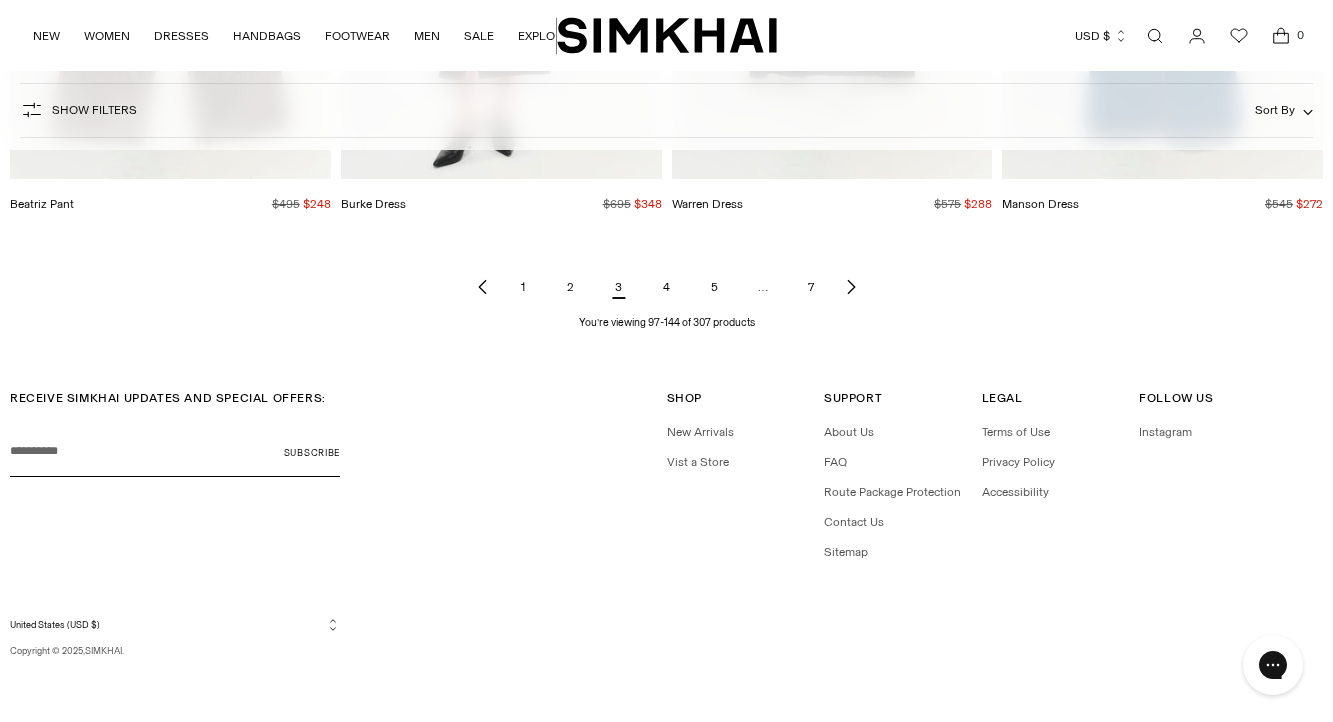 click on "4" at bounding box center (667, 287) 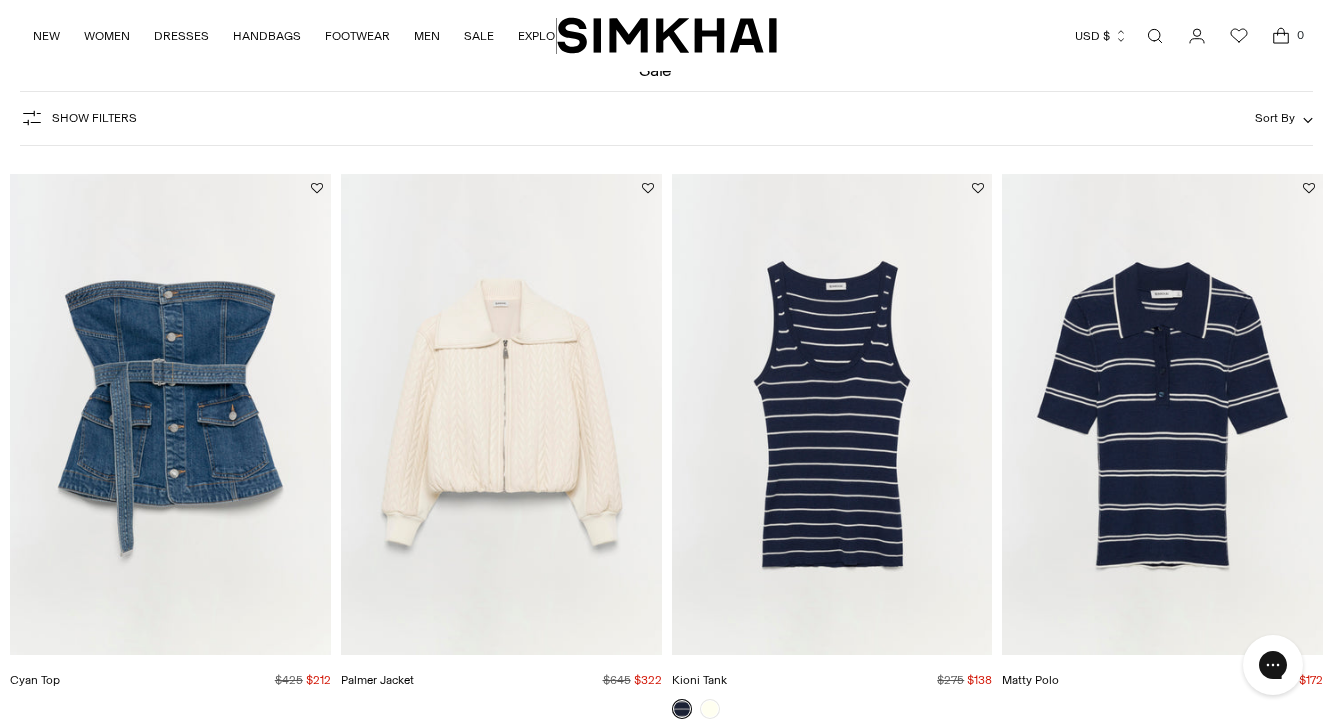 scroll, scrollTop: 365, scrollLeft: 0, axis: vertical 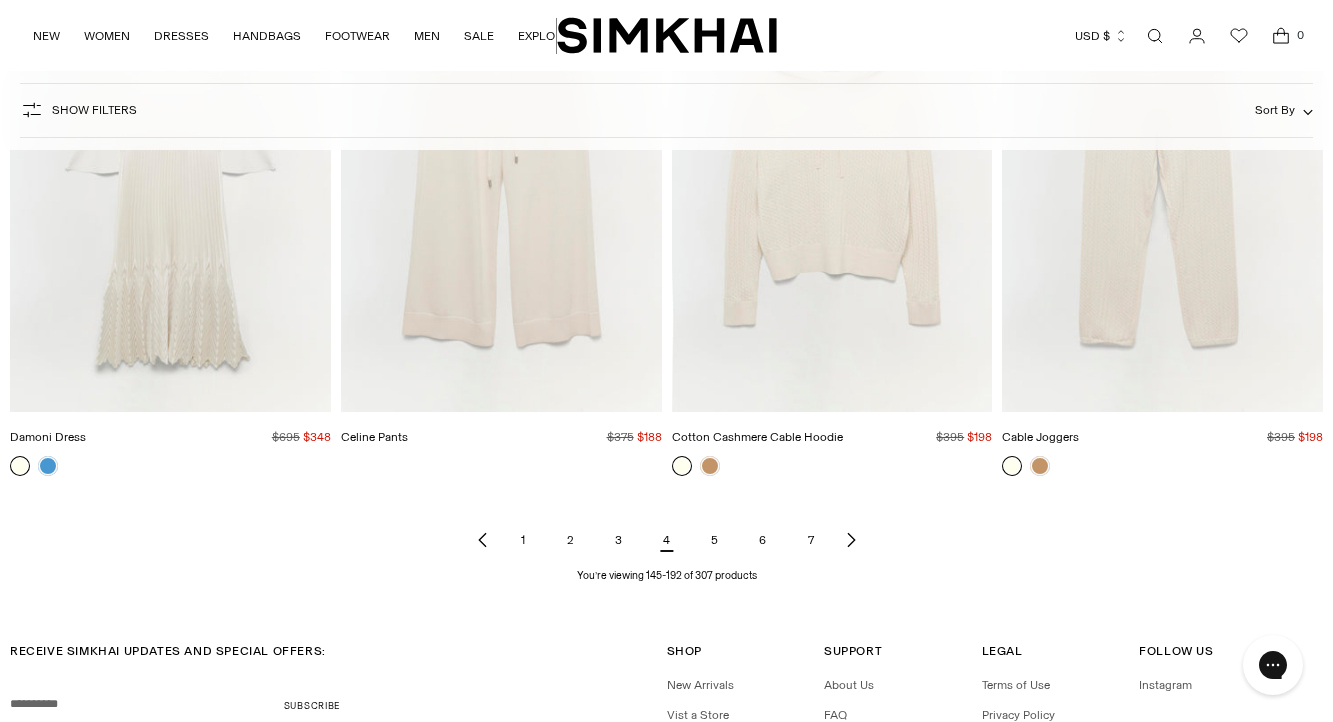 click on "5" at bounding box center [715, 540] 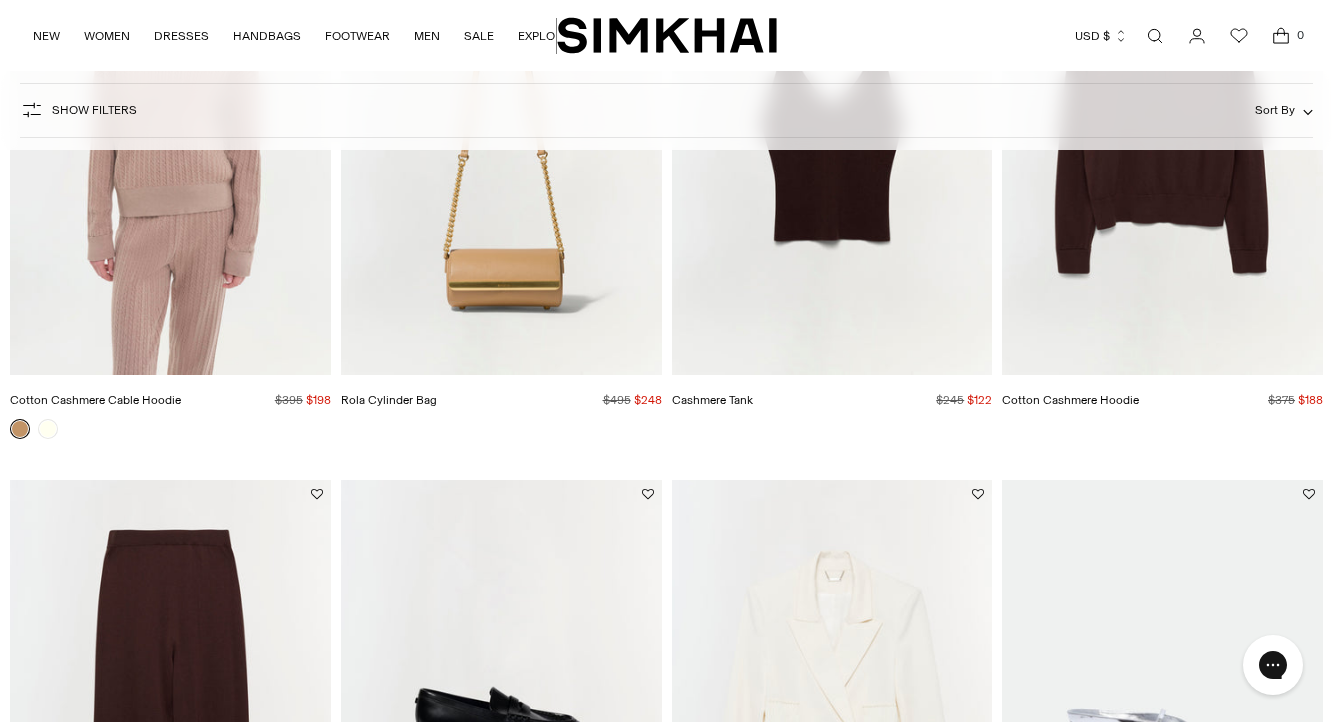 scroll, scrollTop: 750, scrollLeft: 0, axis: vertical 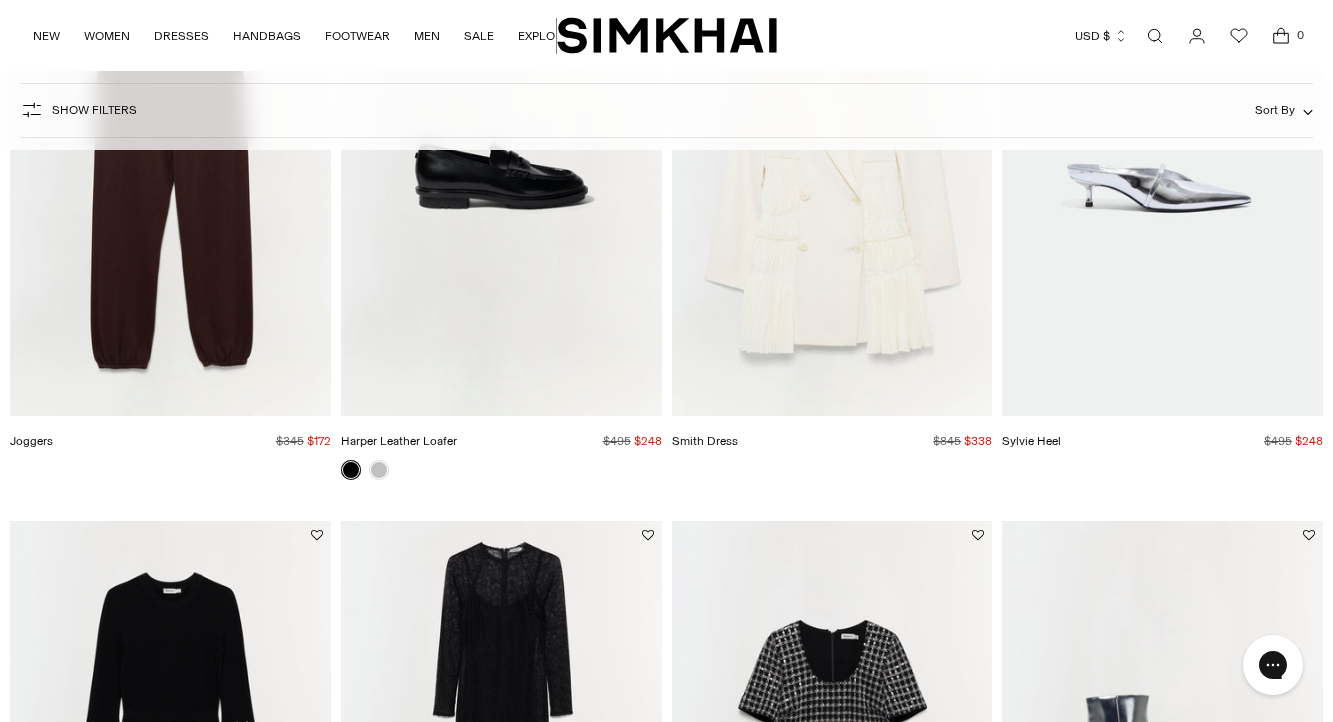 click at bounding box center [0, 0] 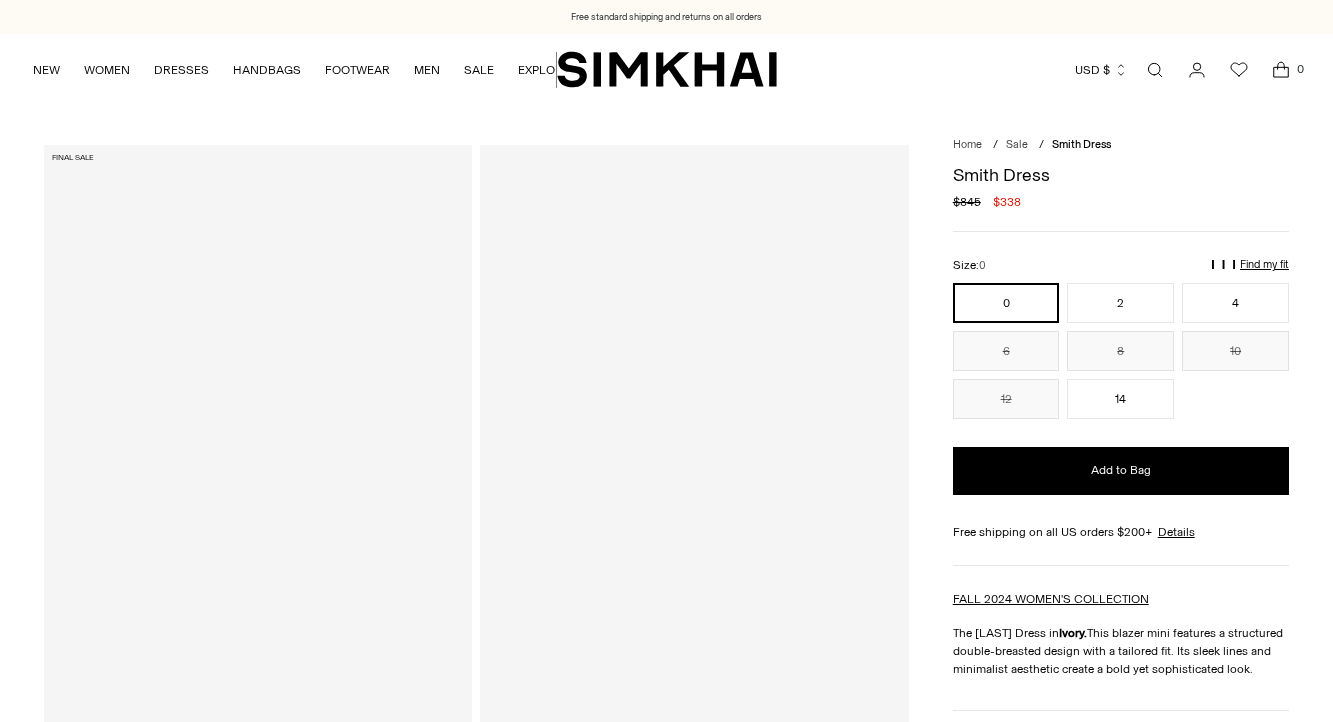 scroll, scrollTop: 0, scrollLeft: 0, axis: both 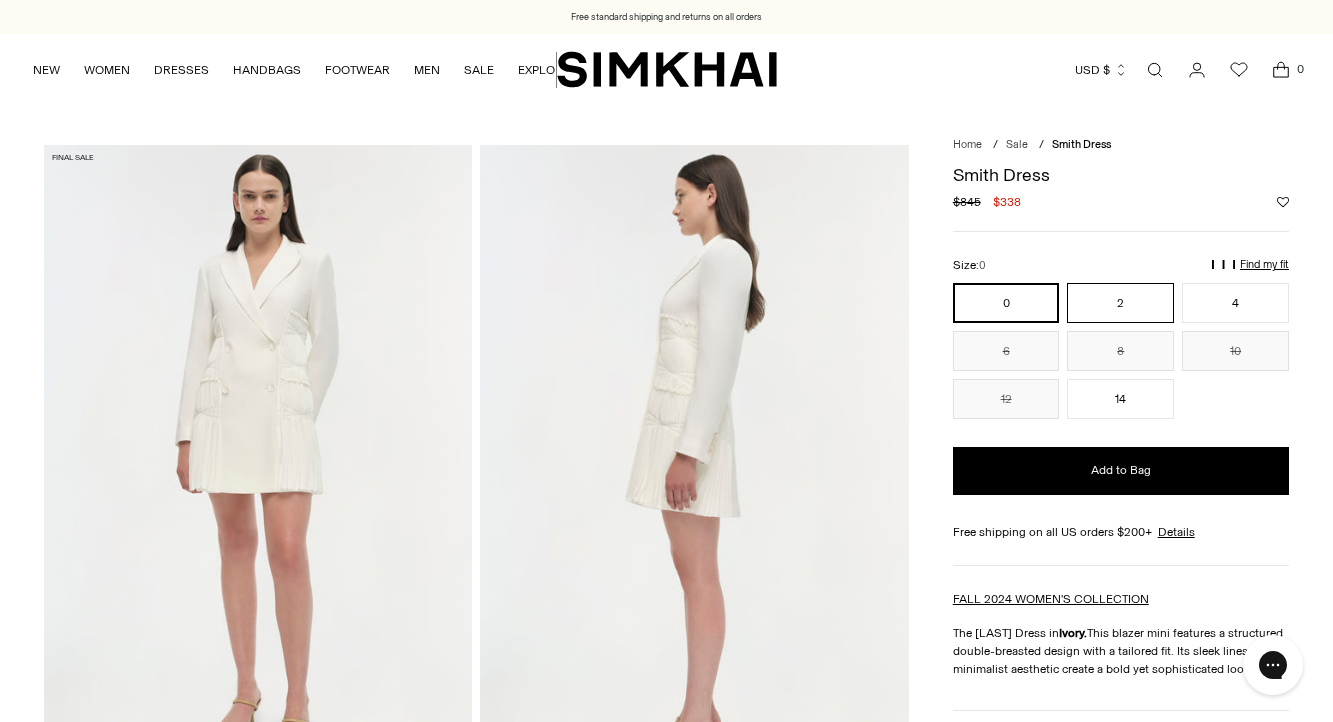 click on "2" at bounding box center (1120, 303) 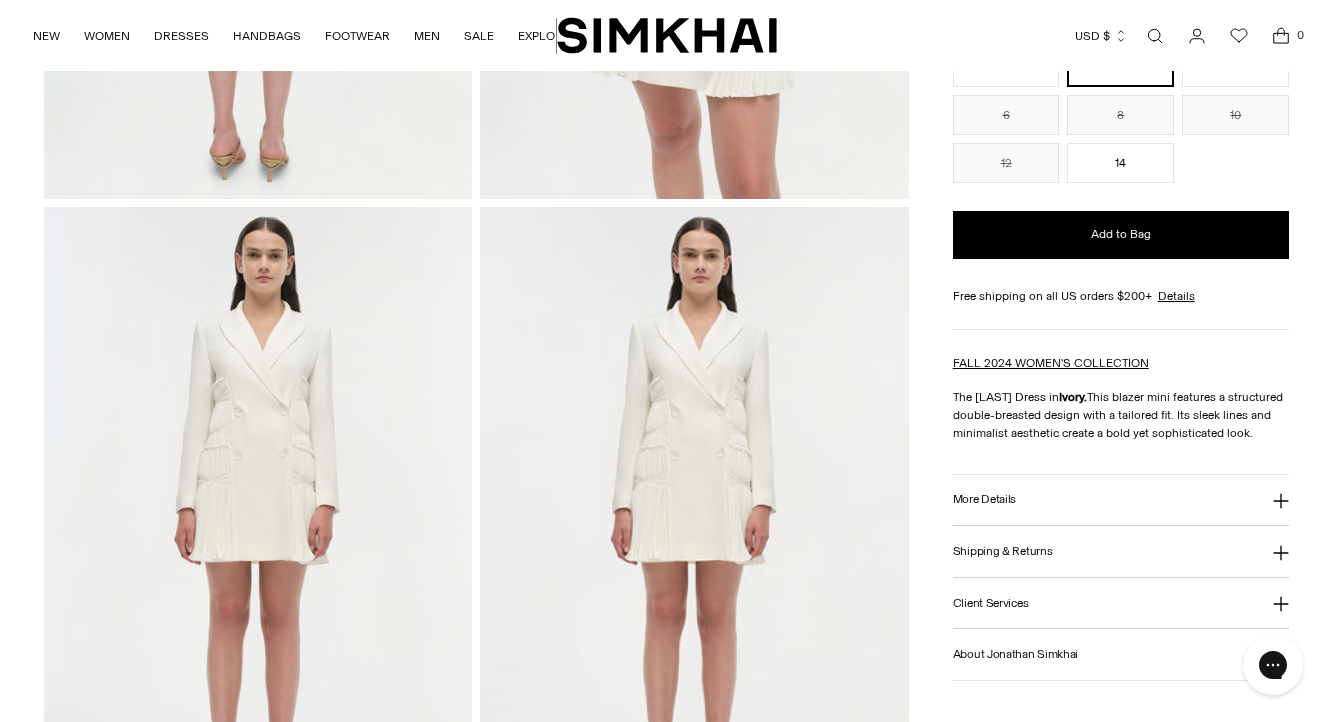 scroll, scrollTop: 1267, scrollLeft: 0, axis: vertical 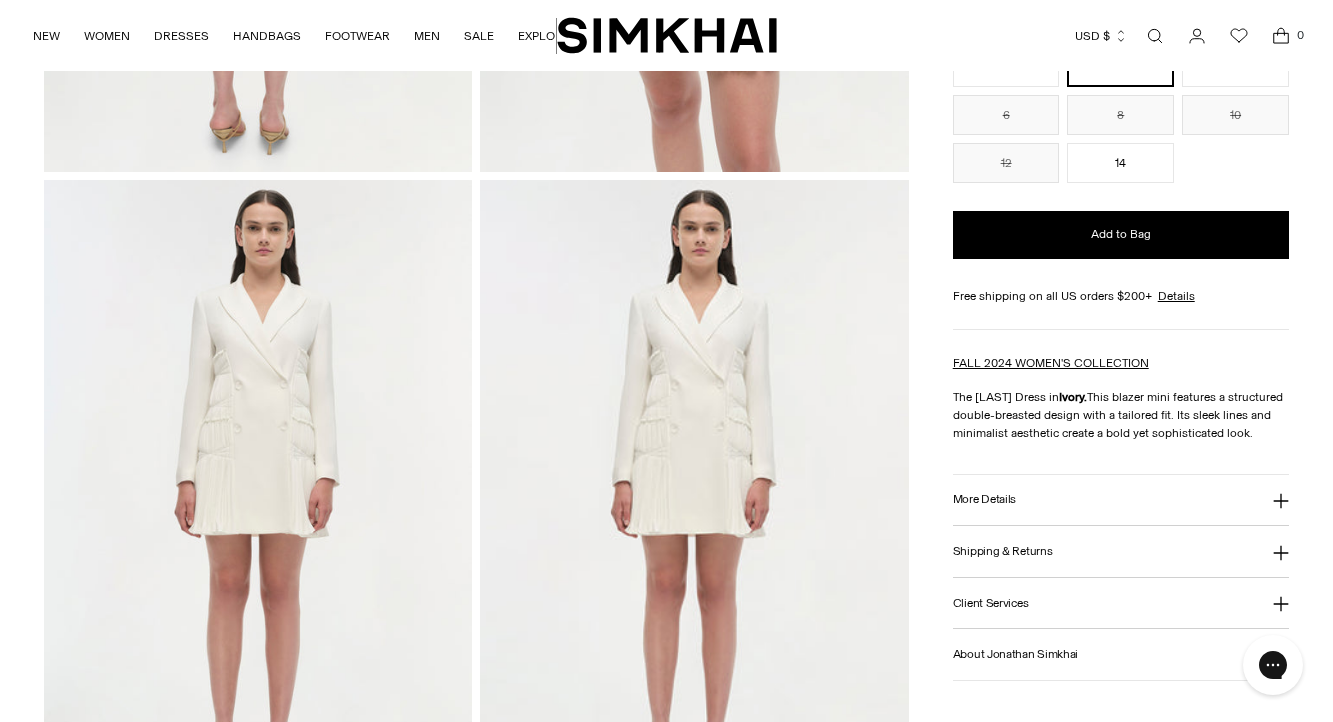 click on "More Details" at bounding box center (1121, 500) 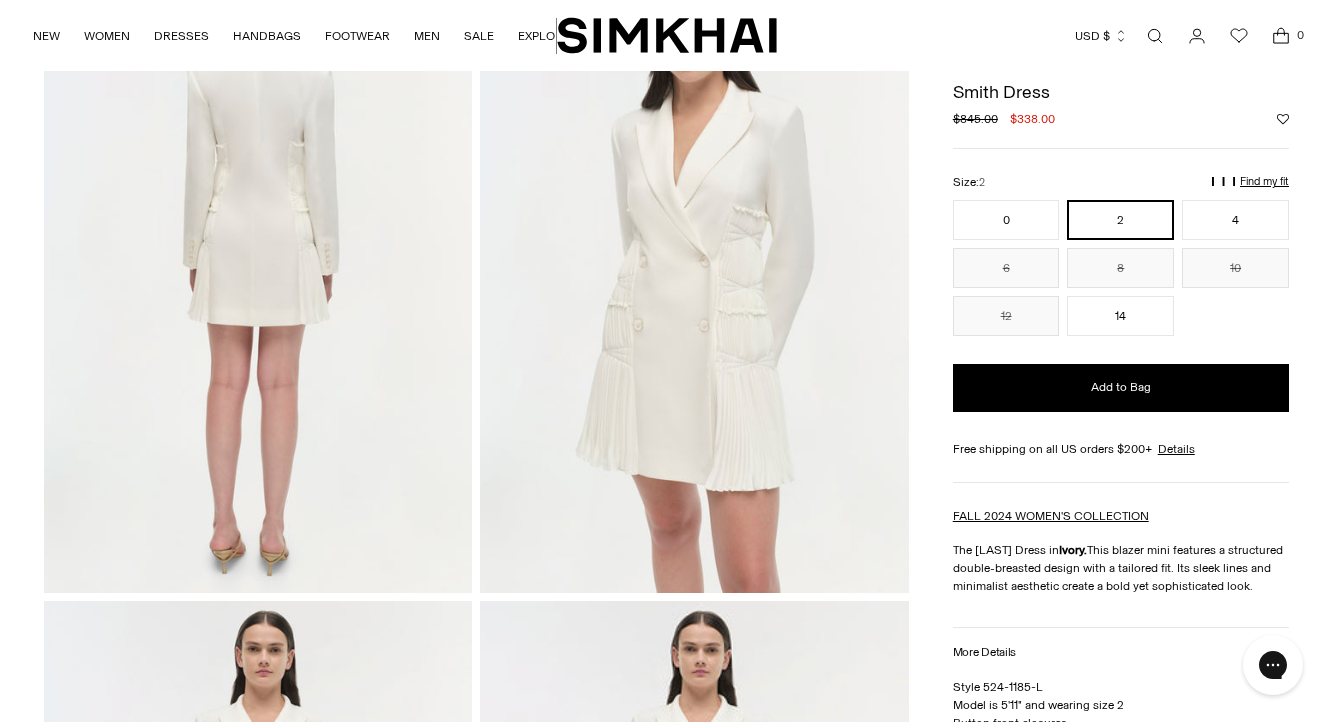 scroll, scrollTop: 711, scrollLeft: 0, axis: vertical 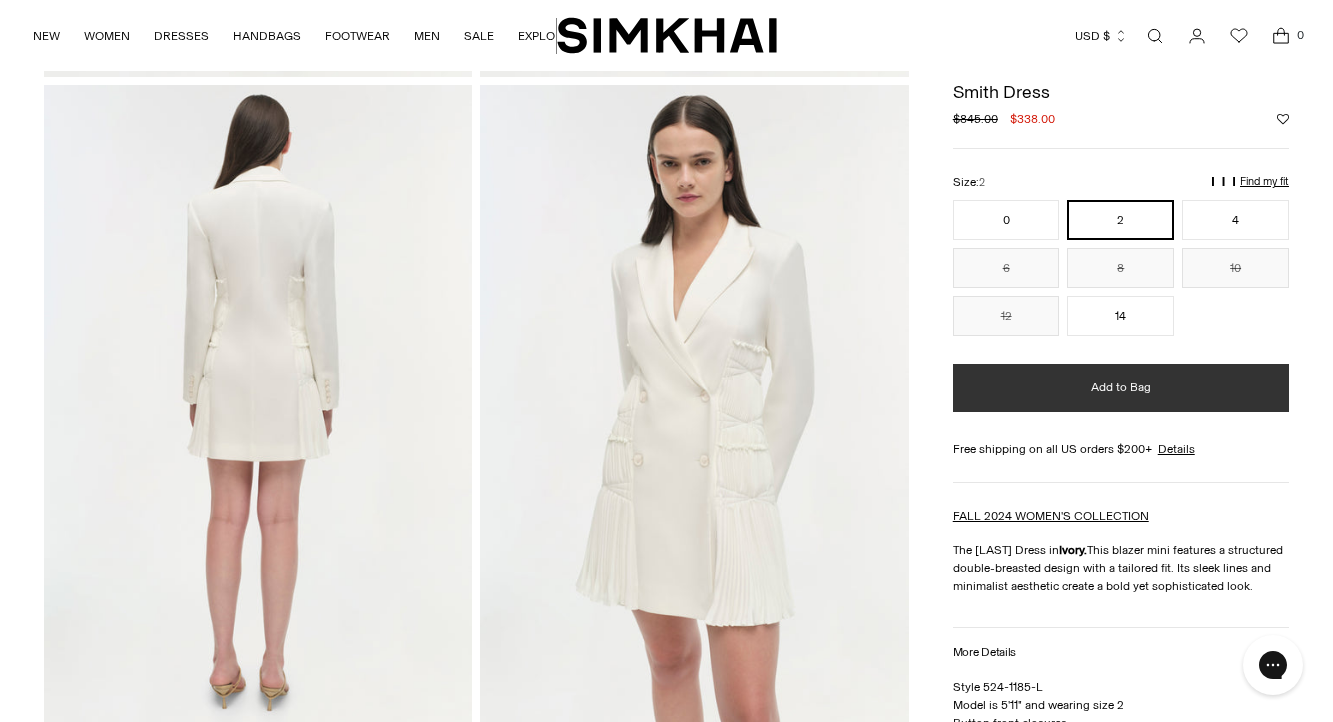 click on "Add to Bag" at bounding box center (1121, 388) 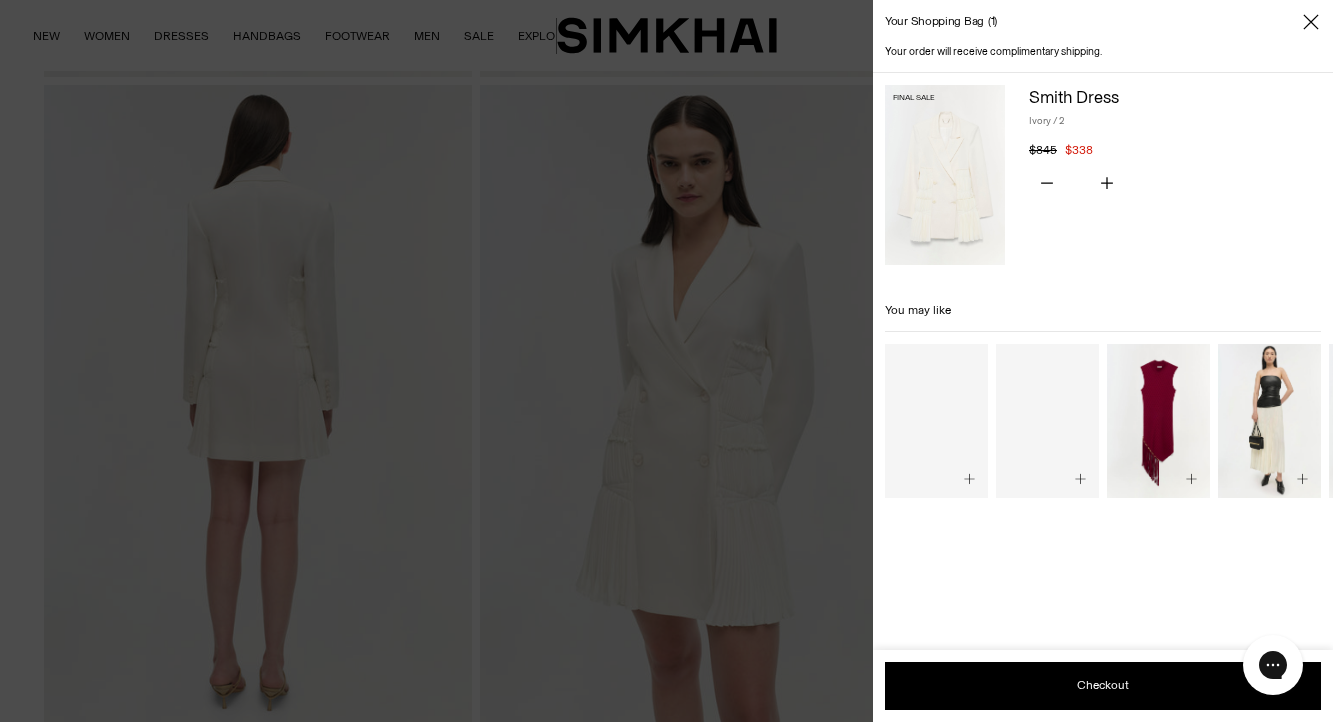click 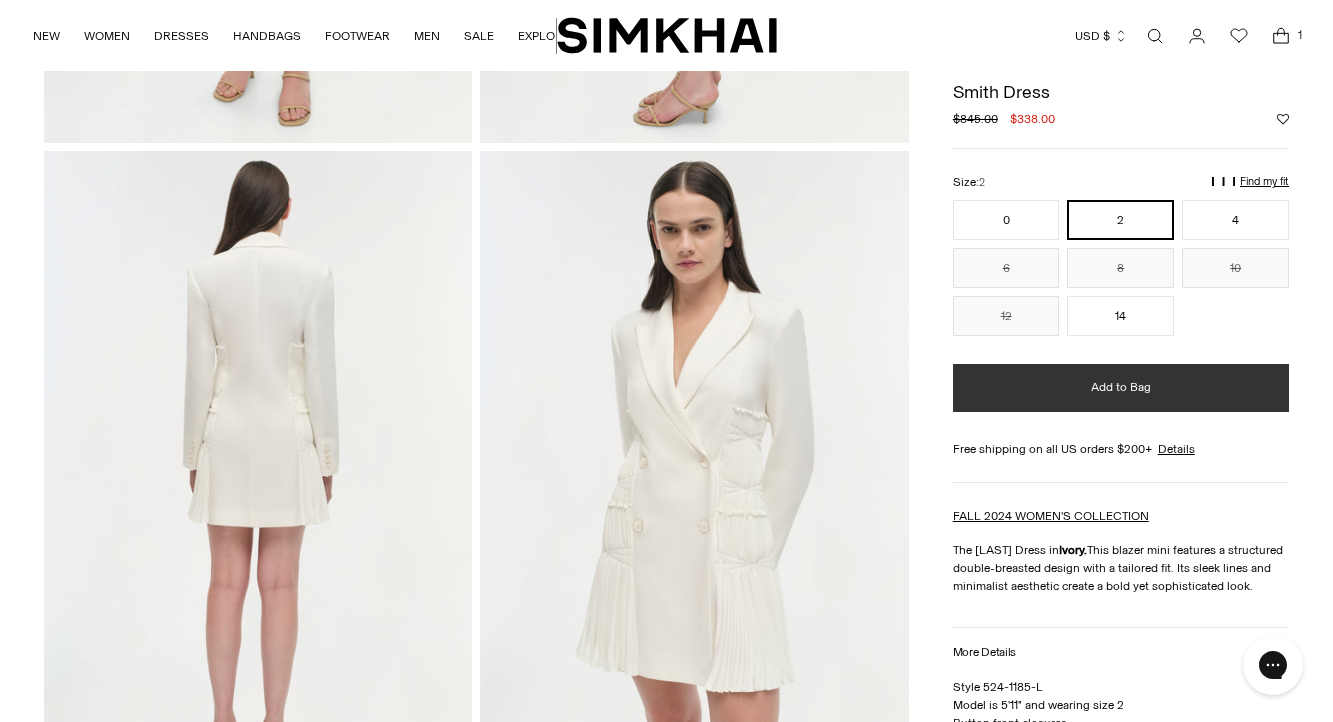 scroll, scrollTop: 601, scrollLeft: 0, axis: vertical 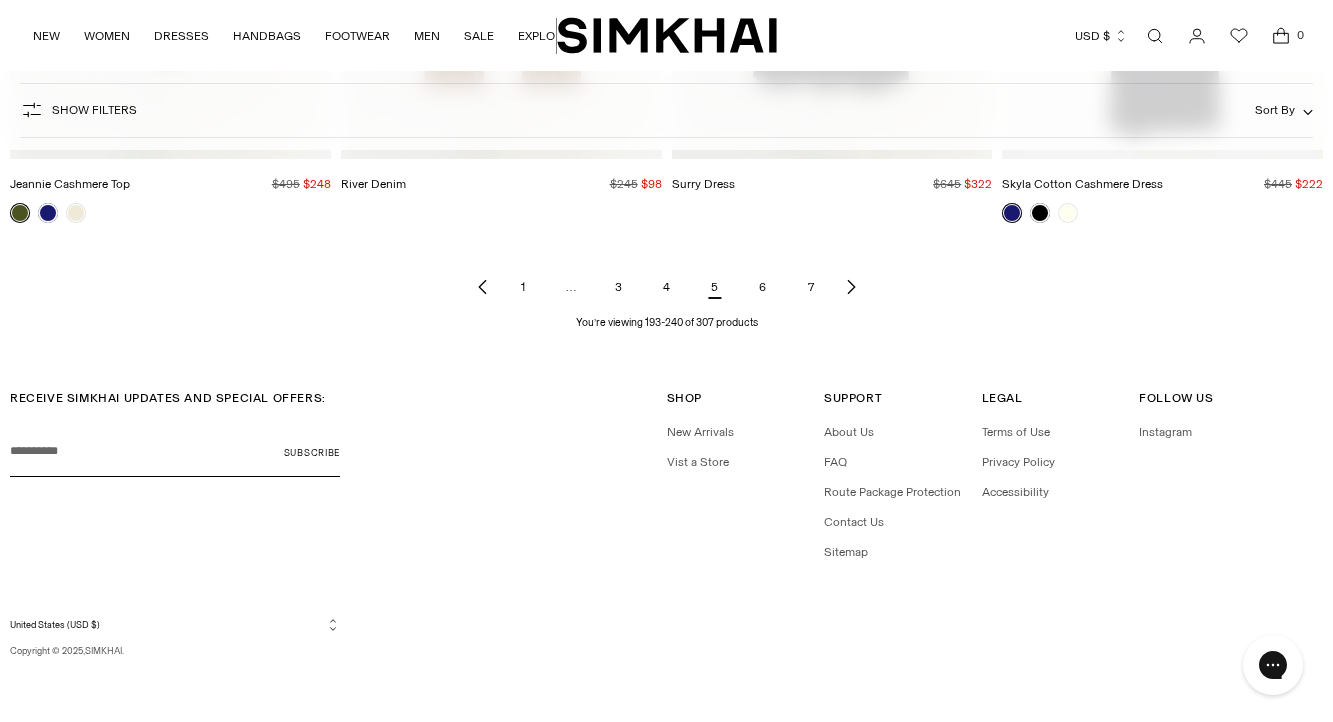 click on "6" at bounding box center [763, 287] 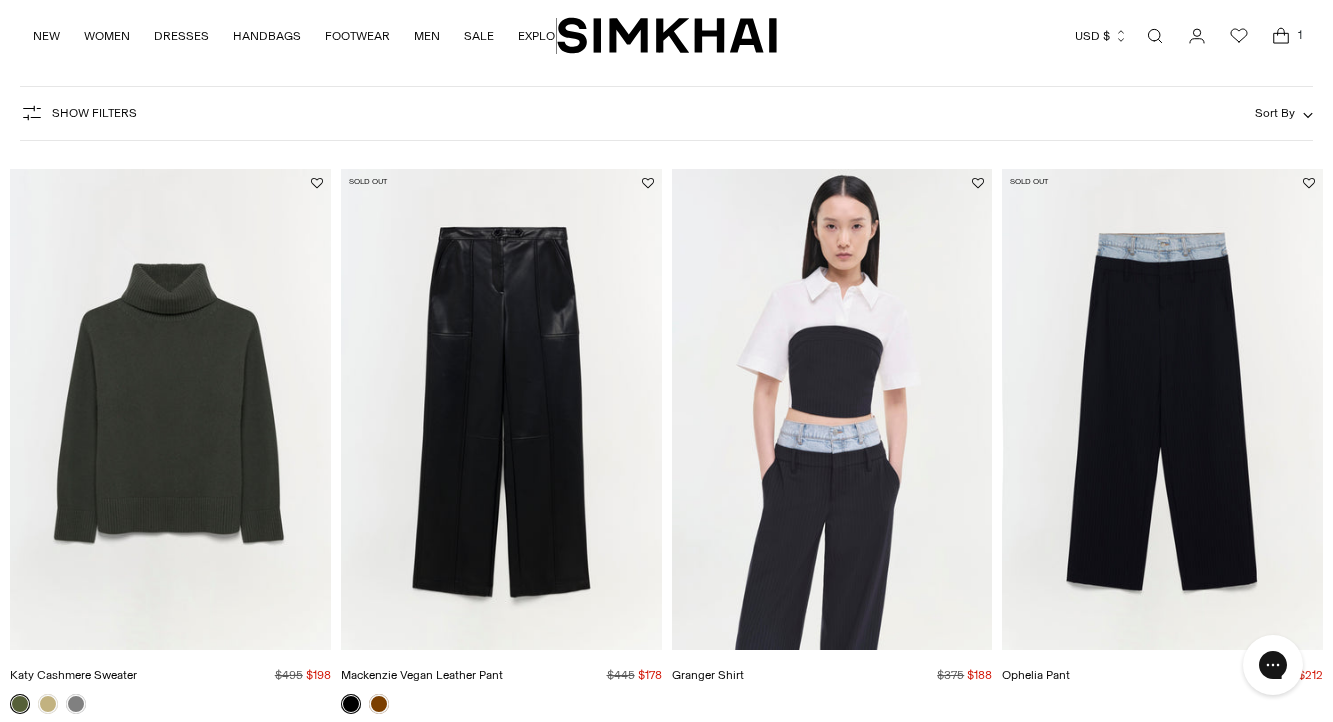 scroll, scrollTop: 177, scrollLeft: 0, axis: vertical 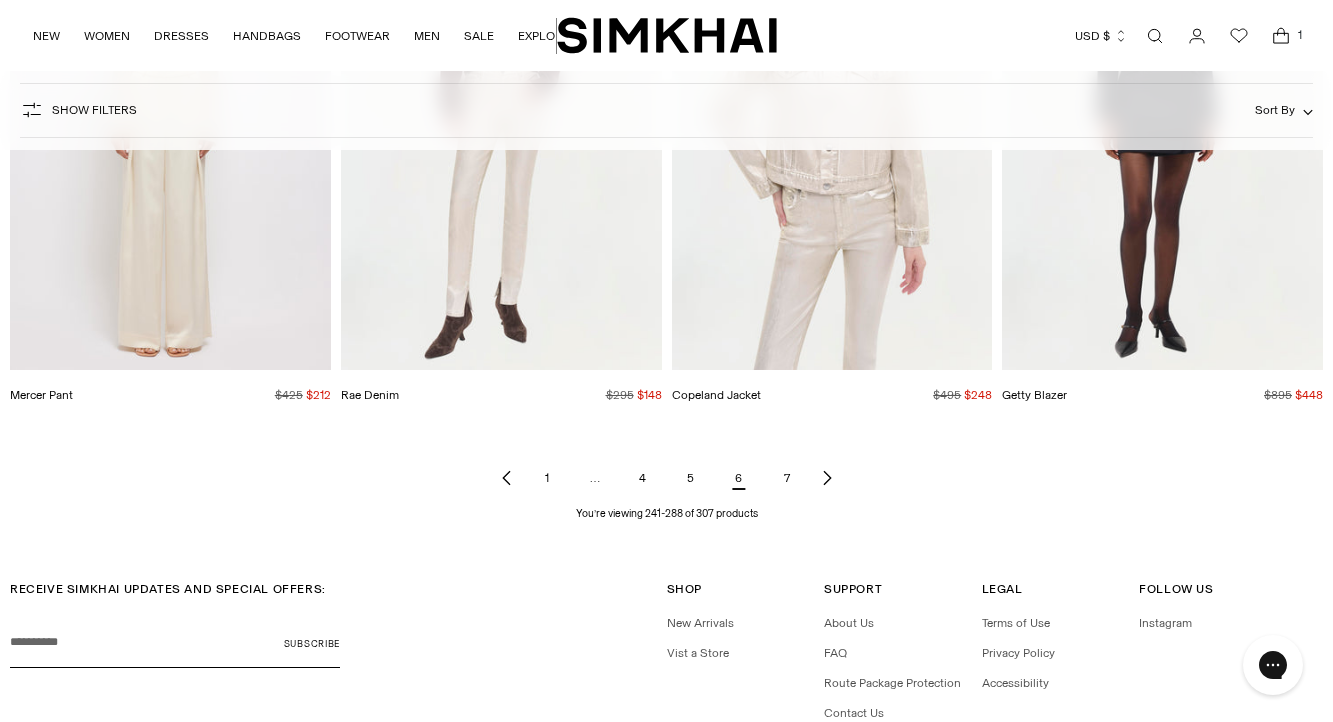 click on "7" at bounding box center [787, 478] 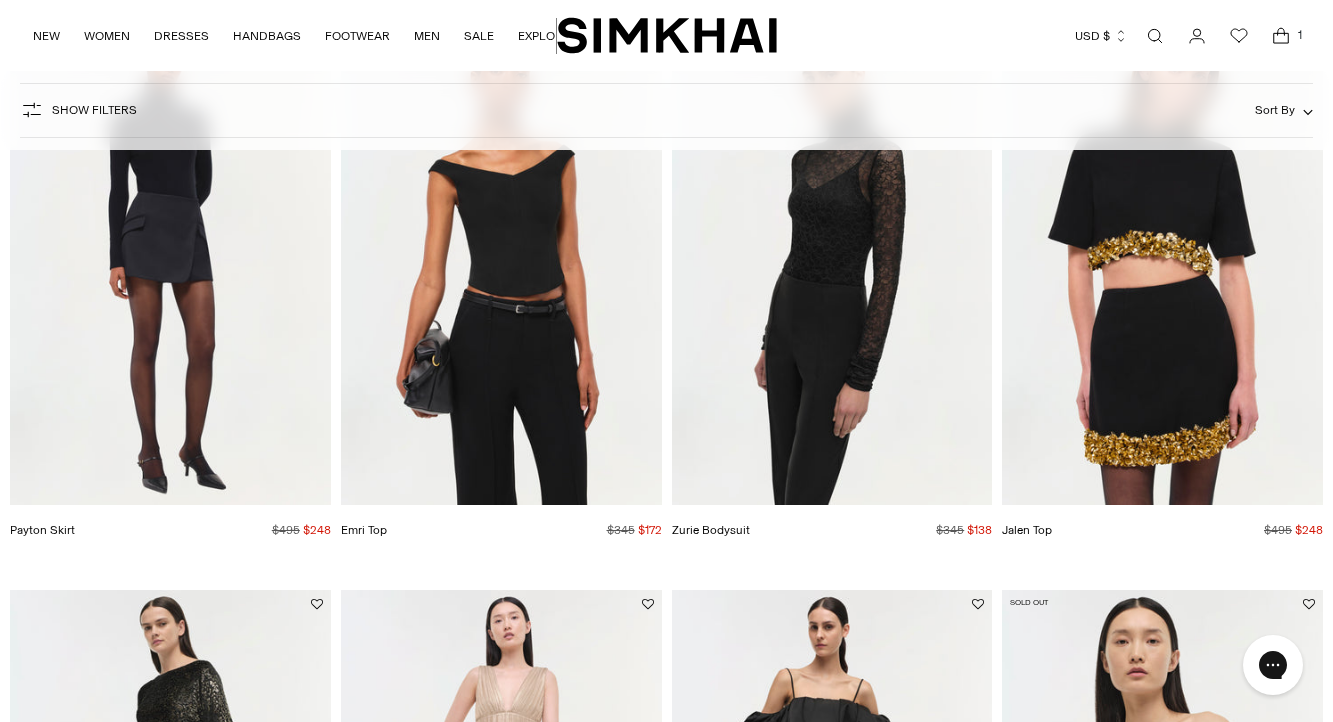 scroll, scrollTop: 184, scrollLeft: 0, axis: vertical 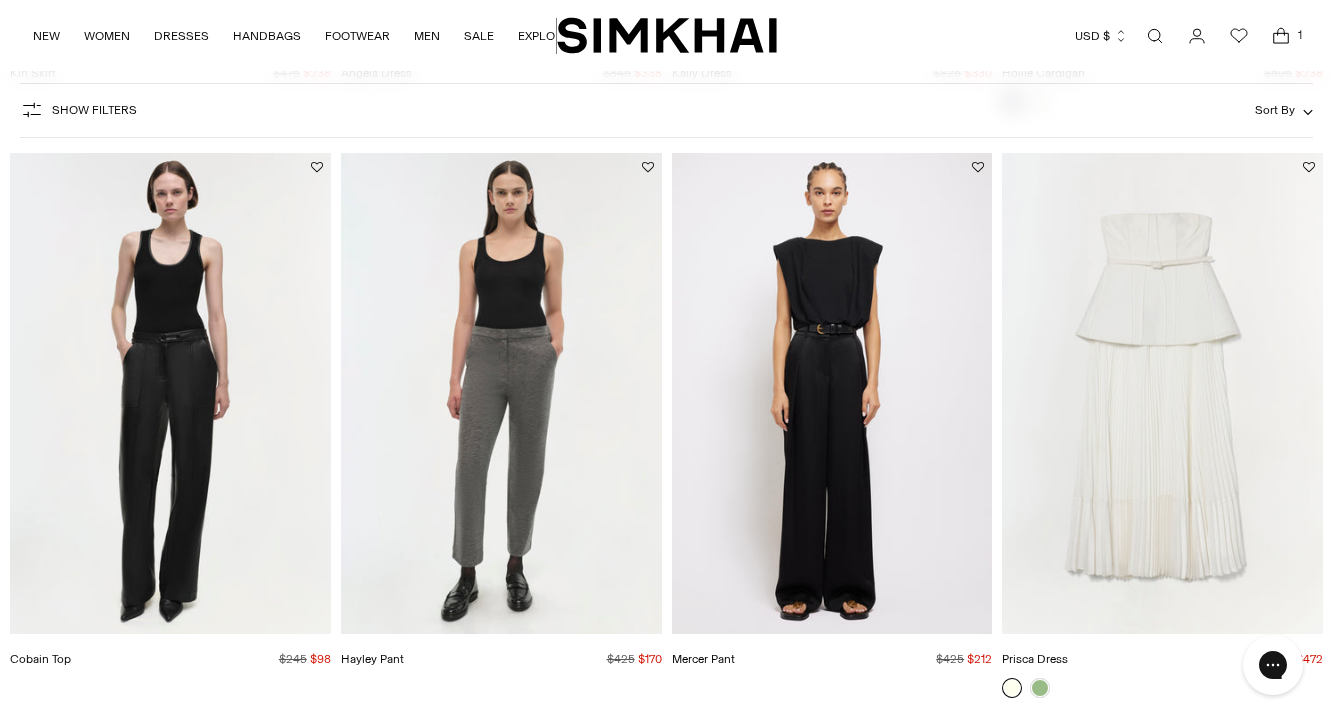 click at bounding box center [0, 0] 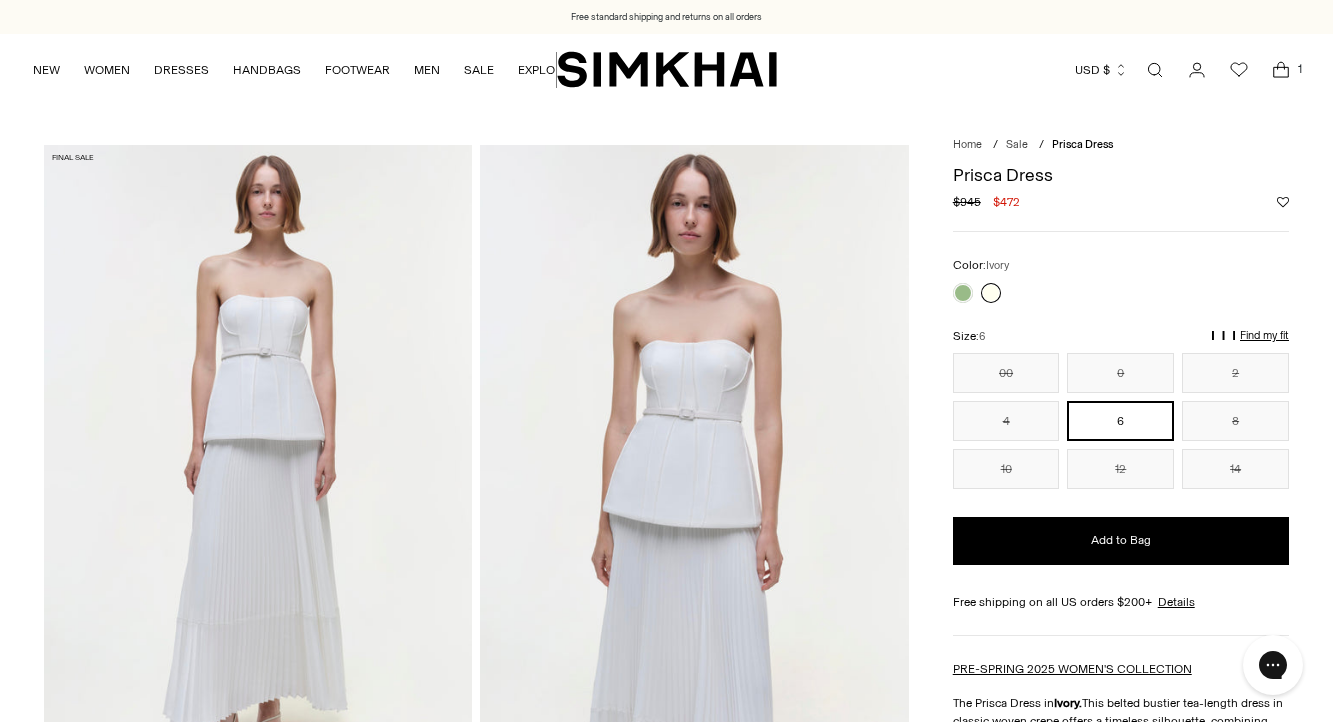 scroll, scrollTop: 460, scrollLeft: 0, axis: vertical 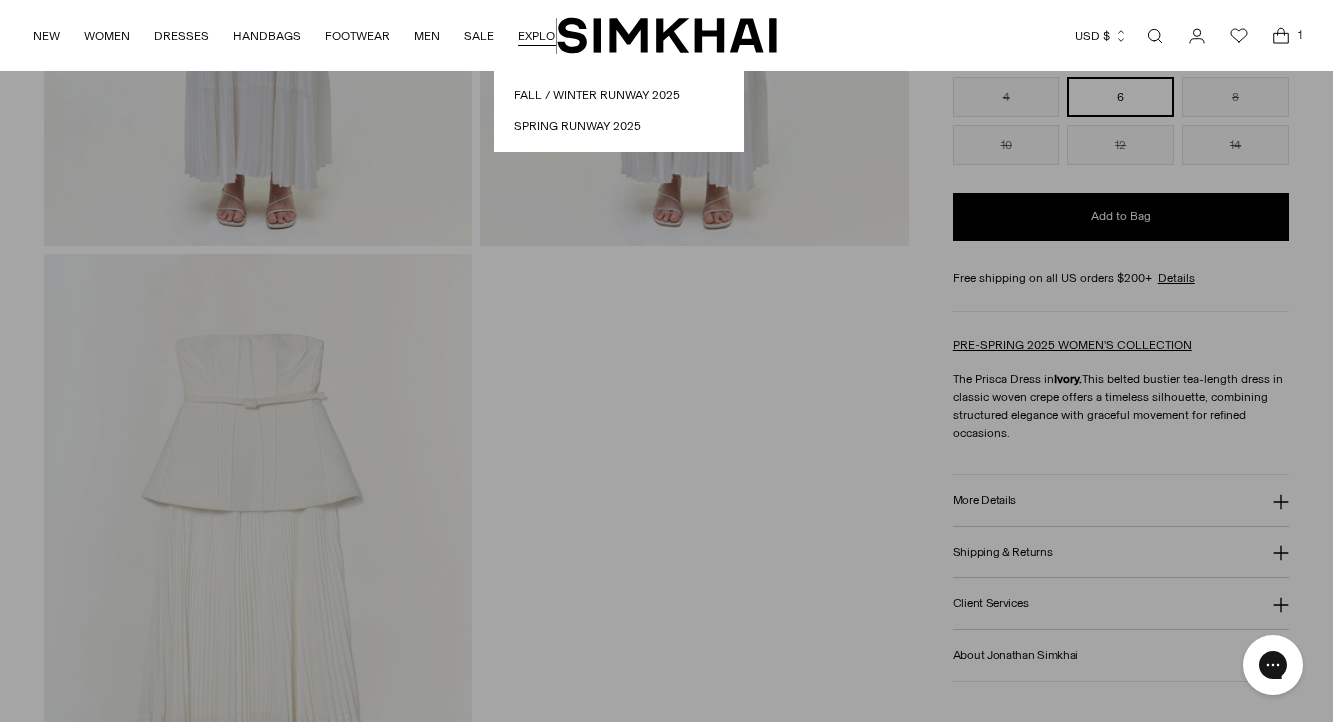 click at bounding box center (667, 35) 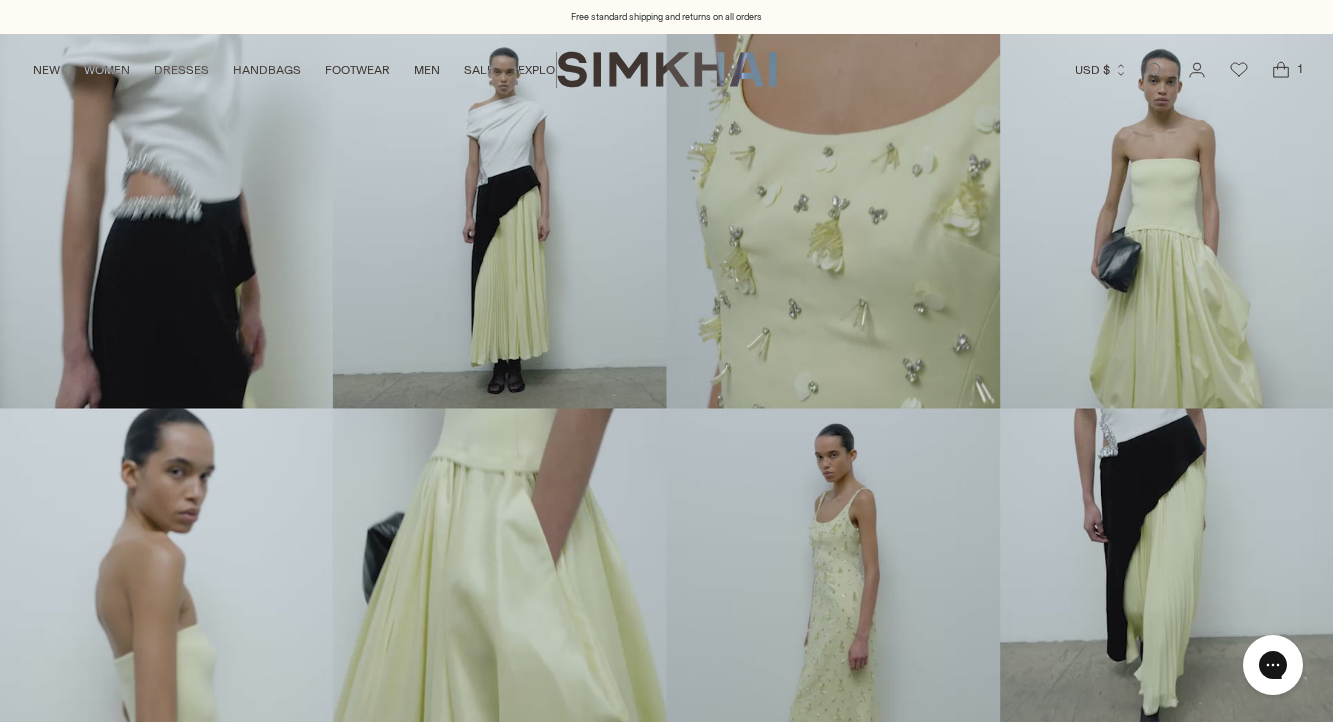 scroll, scrollTop: 520, scrollLeft: 0, axis: vertical 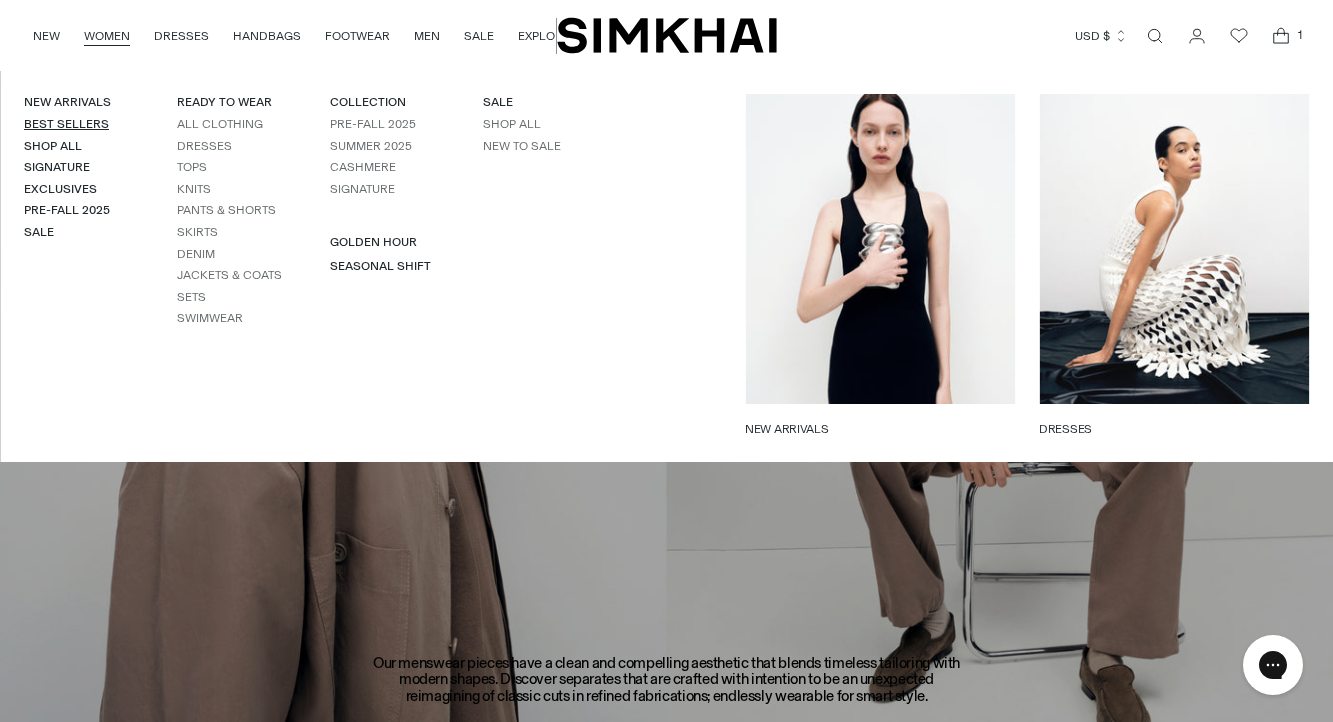 click on "Best Sellers" at bounding box center (66, 124) 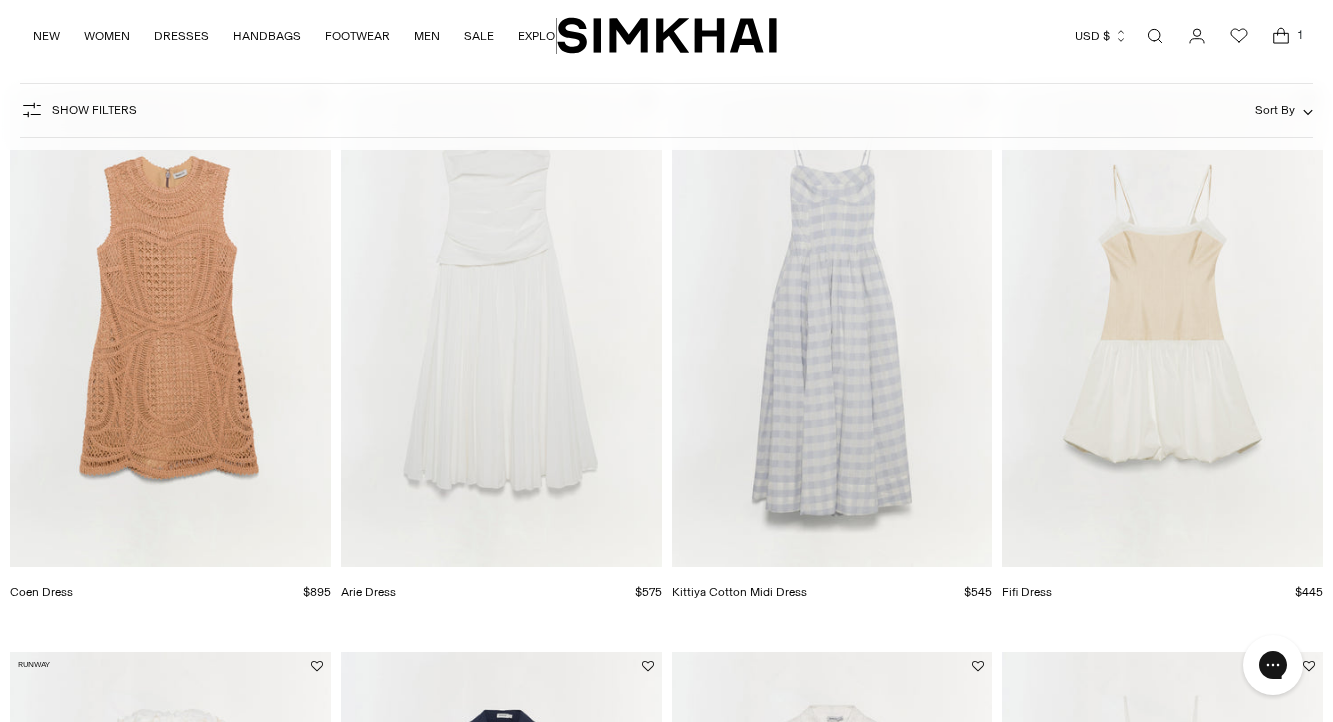 scroll, scrollTop: 183, scrollLeft: 0, axis: vertical 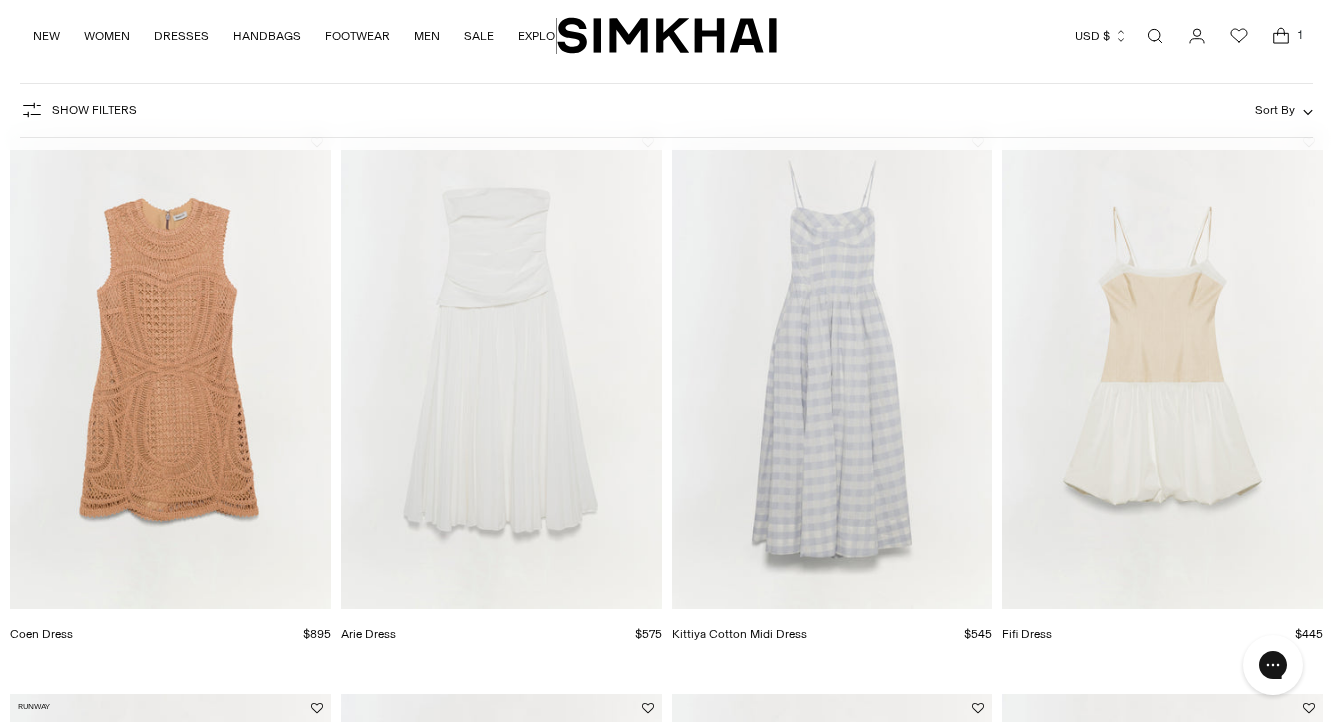 click at bounding box center (0, 0) 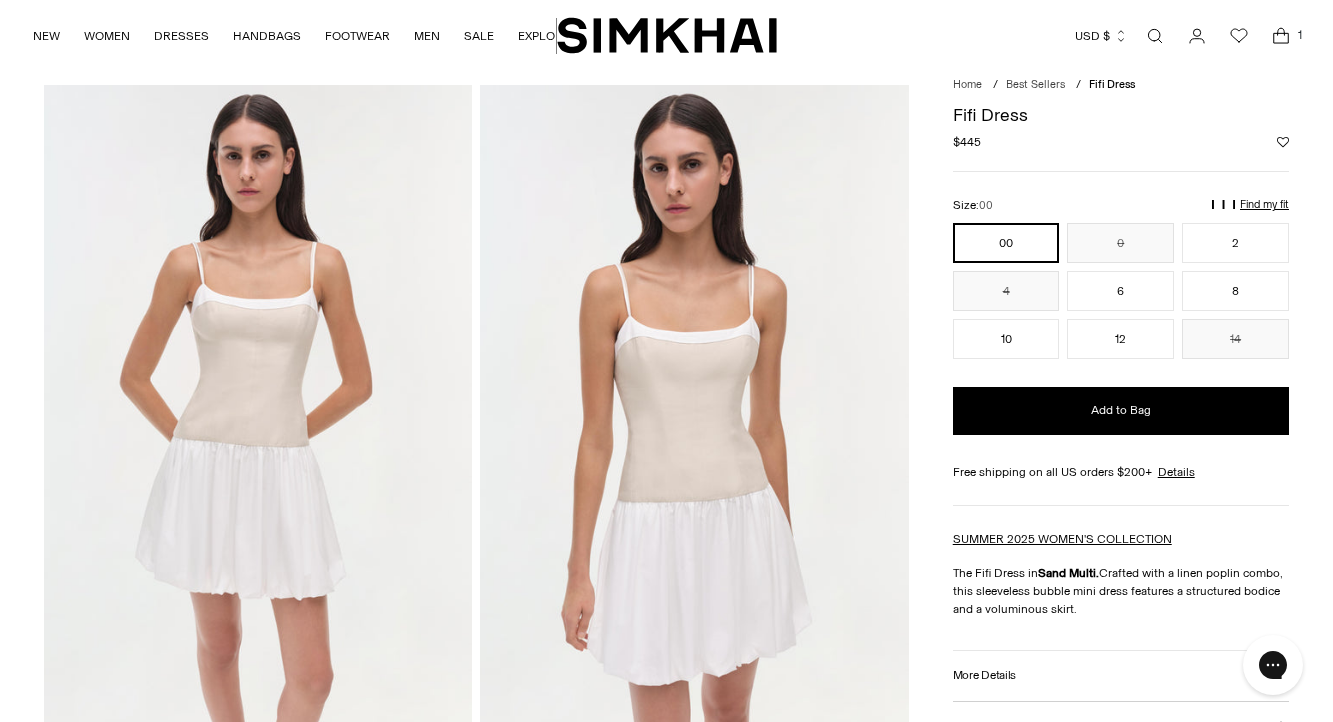 scroll, scrollTop: 101, scrollLeft: 0, axis: vertical 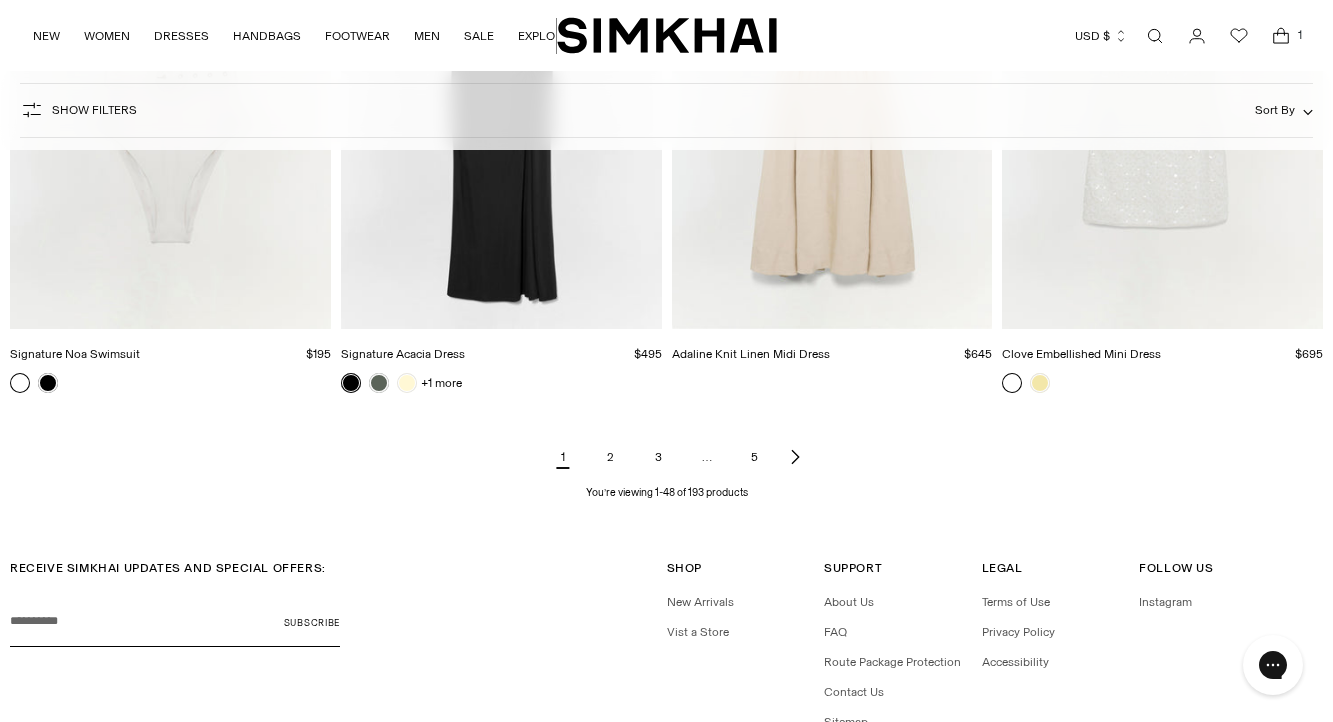 click on "2" at bounding box center (611, 457) 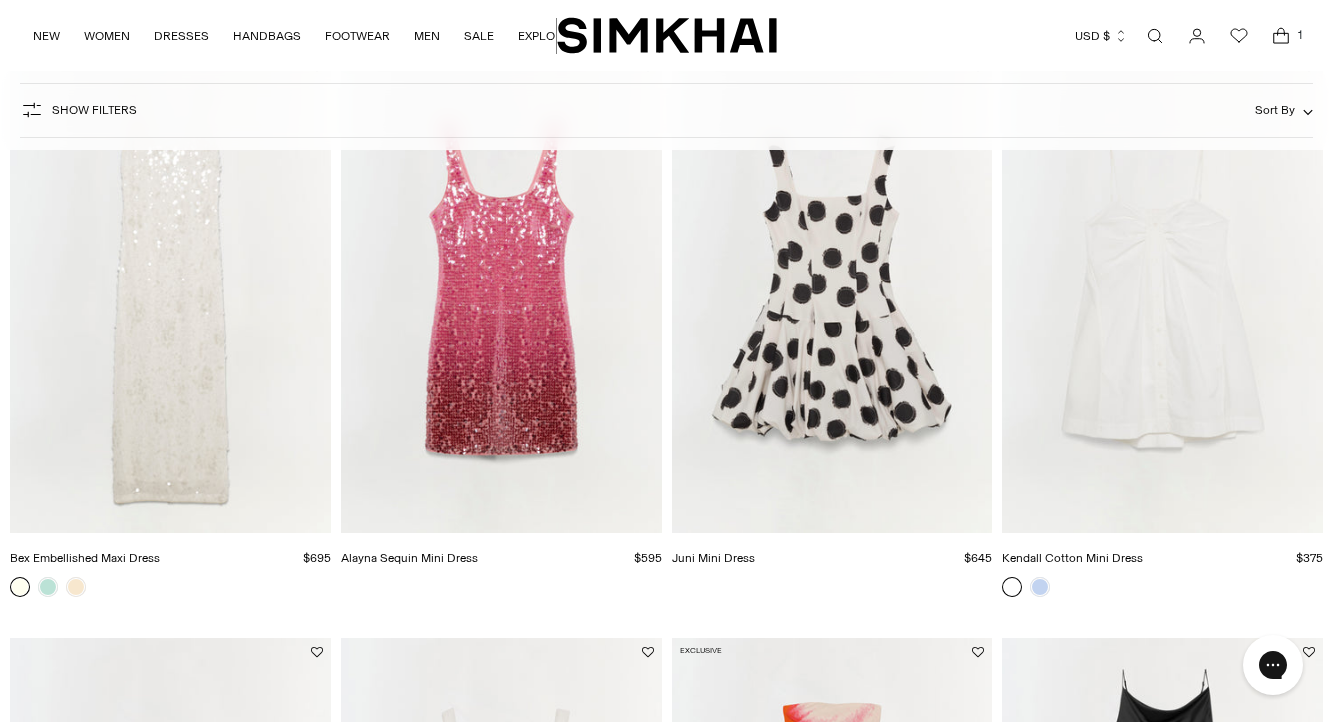 scroll, scrollTop: 192, scrollLeft: 0, axis: vertical 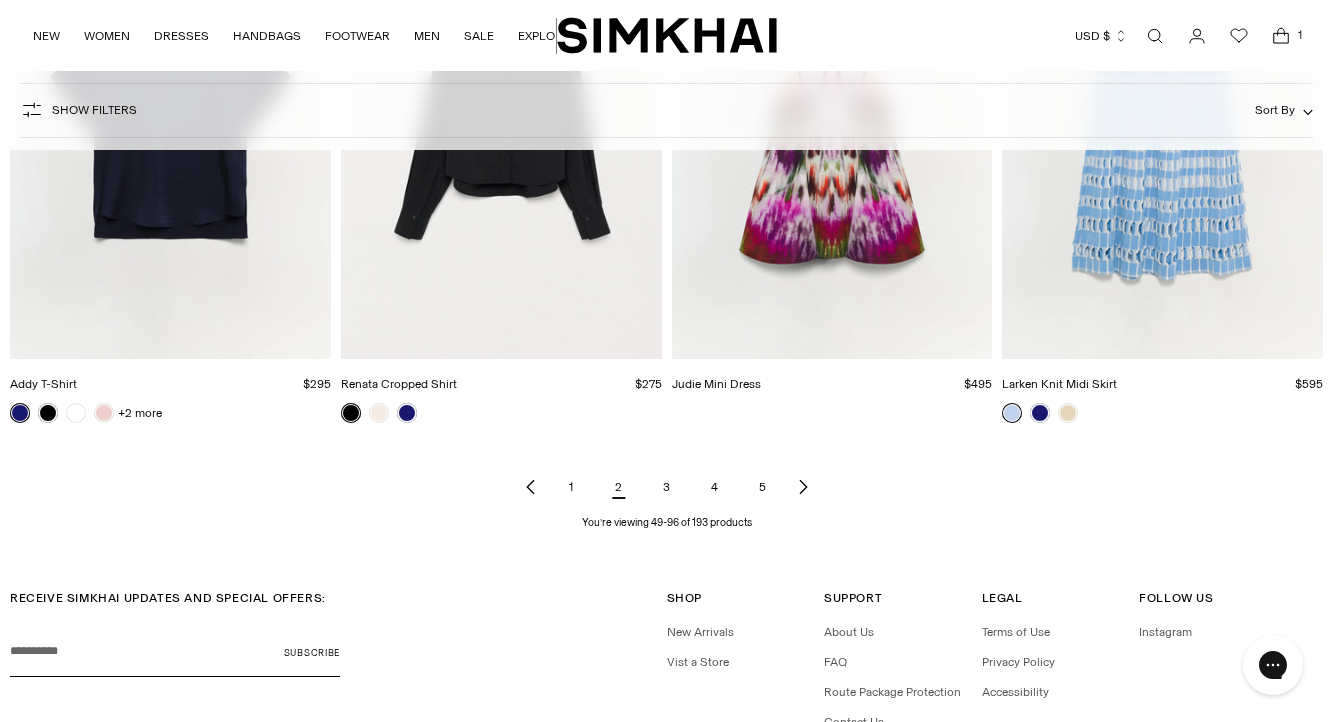 click on "3" at bounding box center [667, 487] 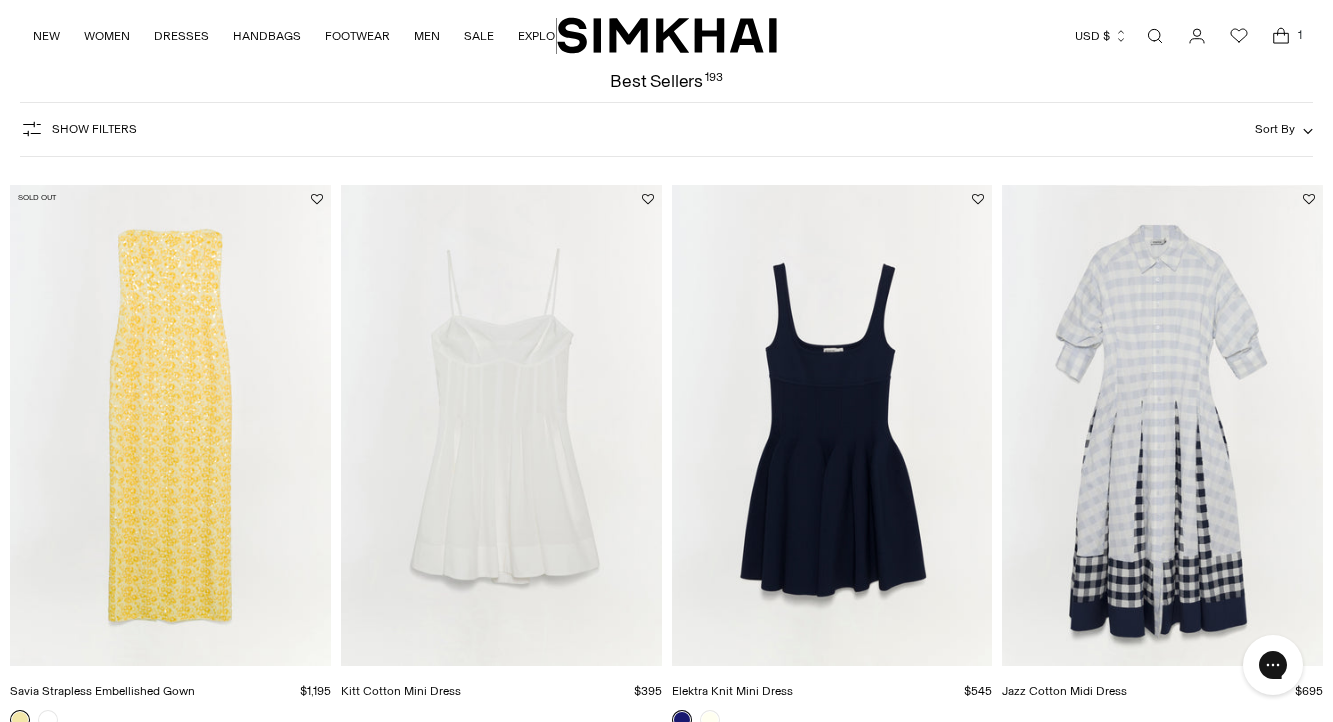 scroll, scrollTop: 113, scrollLeft: 0, axis: vertical 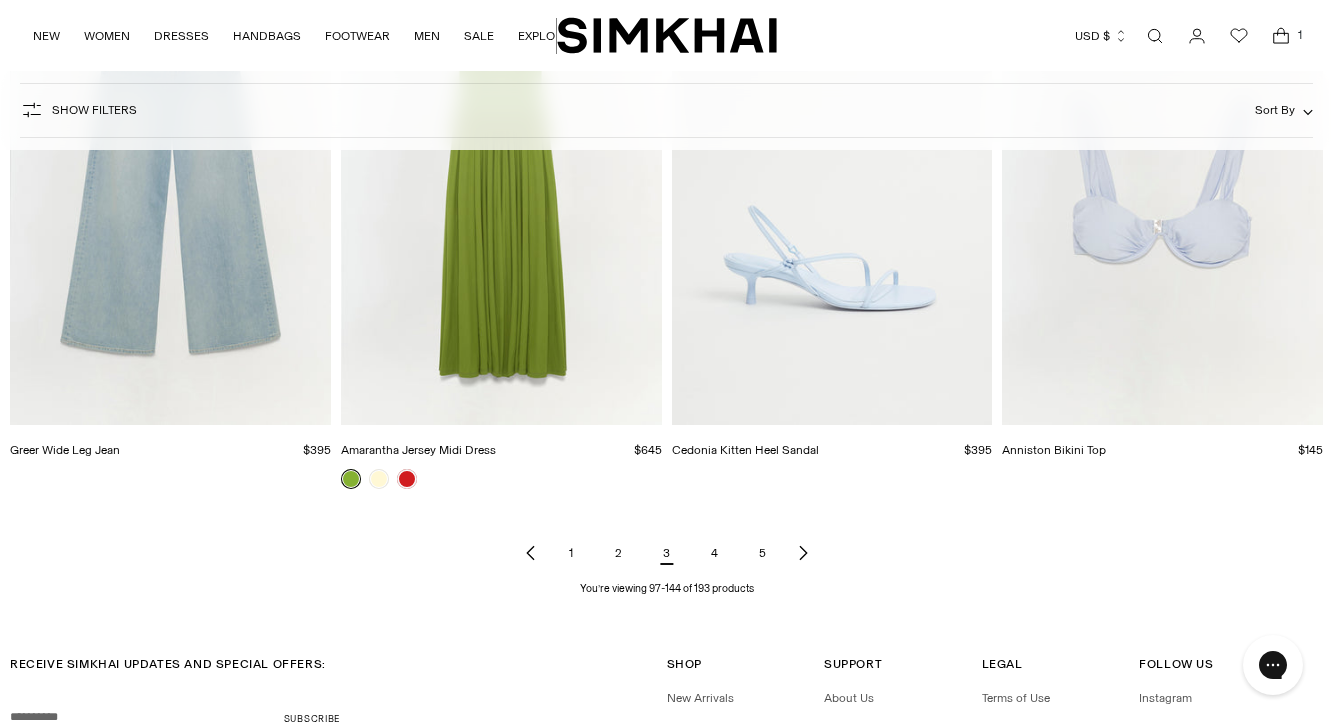click on "4" at bounding box center [715, 553] 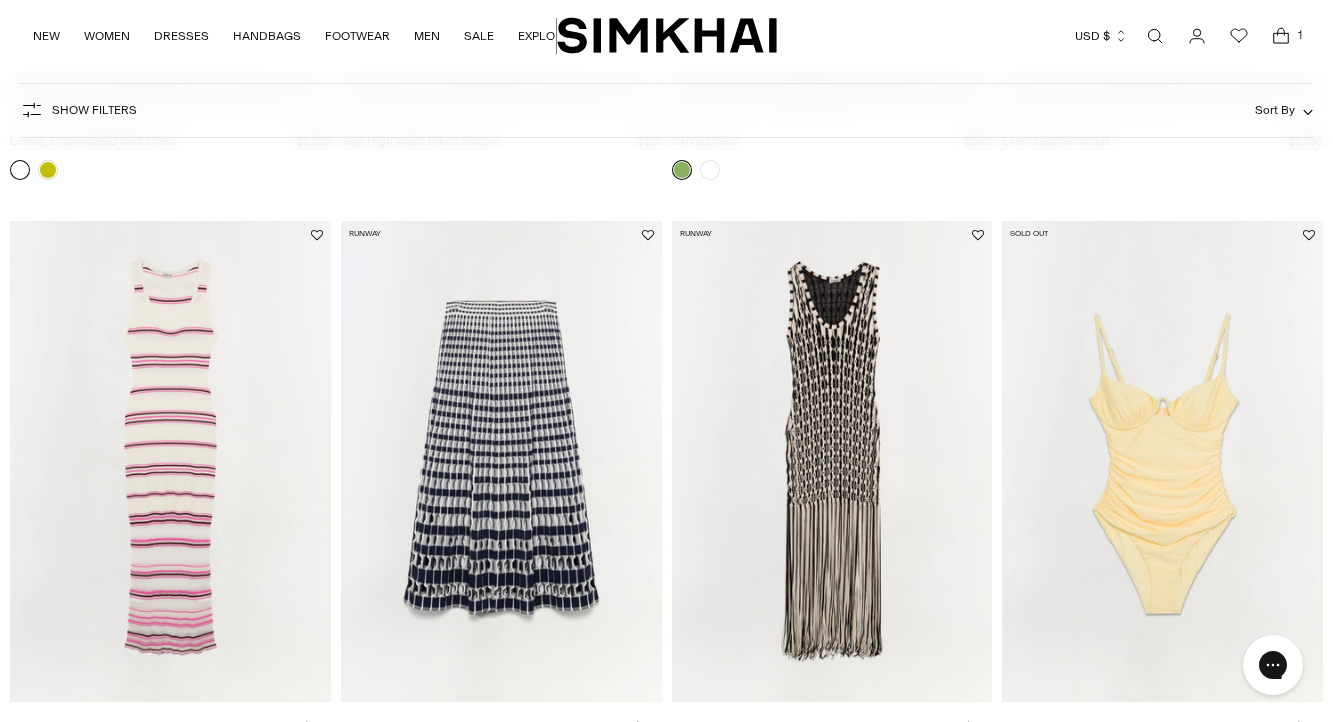 scroll, scrollTop: 800, scrollLeft: 0, axis: vertical 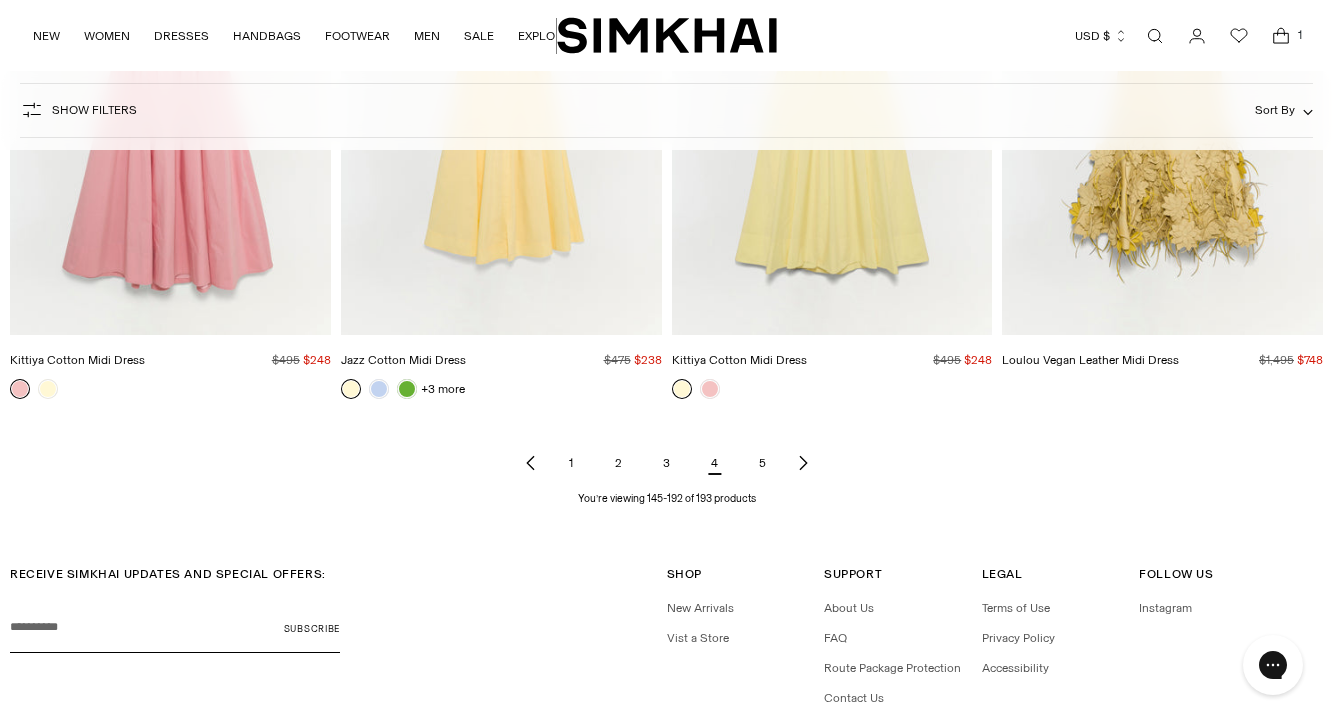 click on "5" at bounding box center (763, 463) 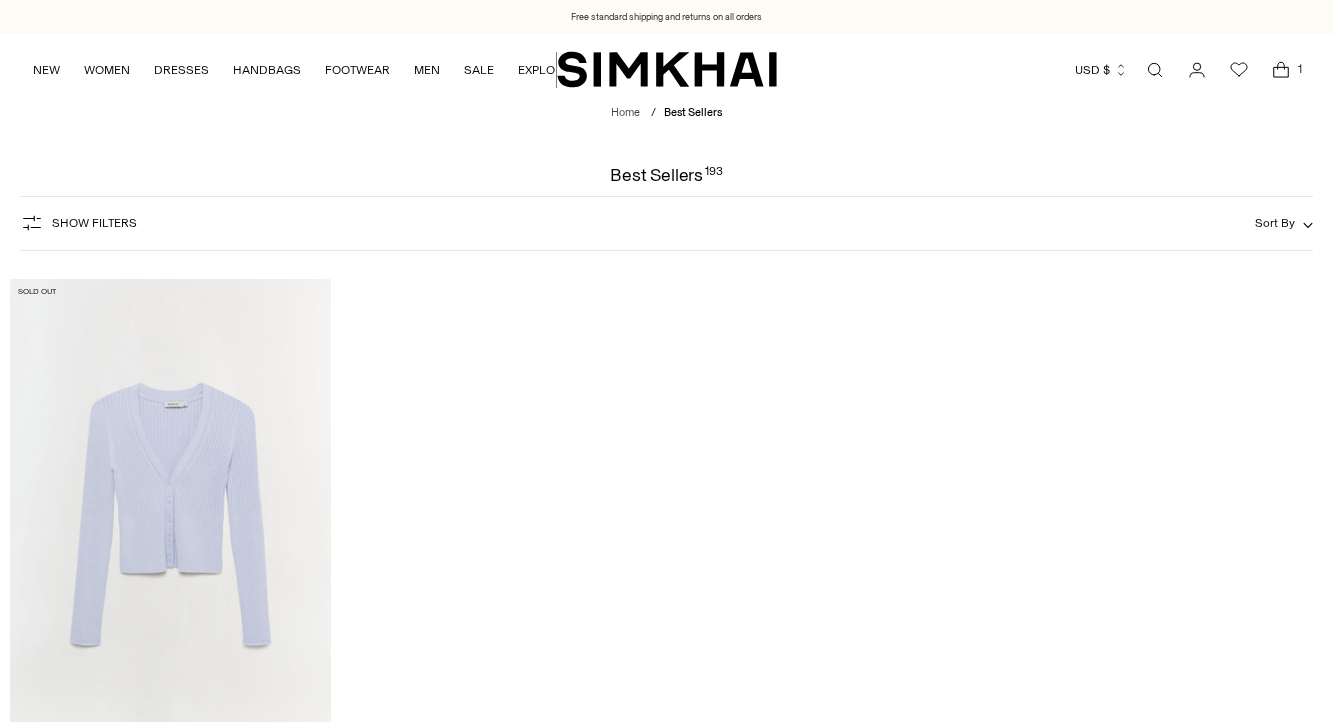 scroll, scrollTop: 0, scrollLeft: 0, axis: both 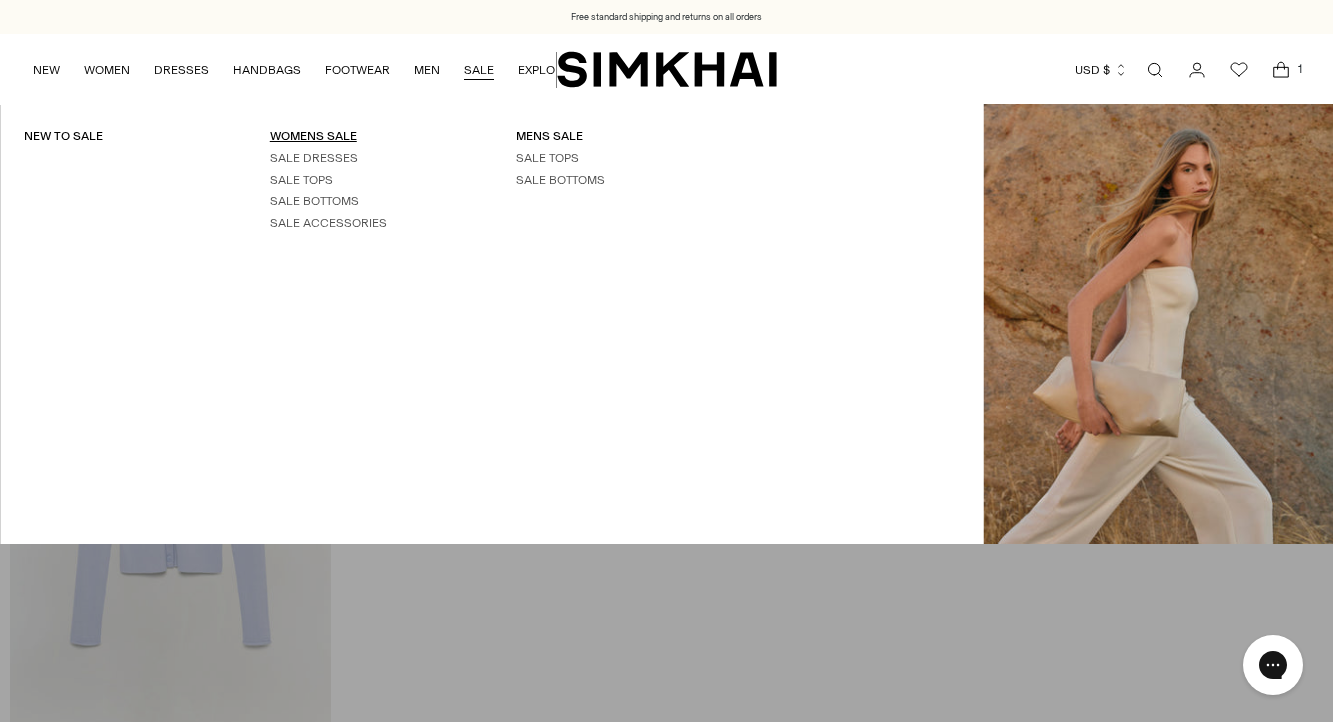 click on "WOMENS SALE" at bounding box center (313, 136) 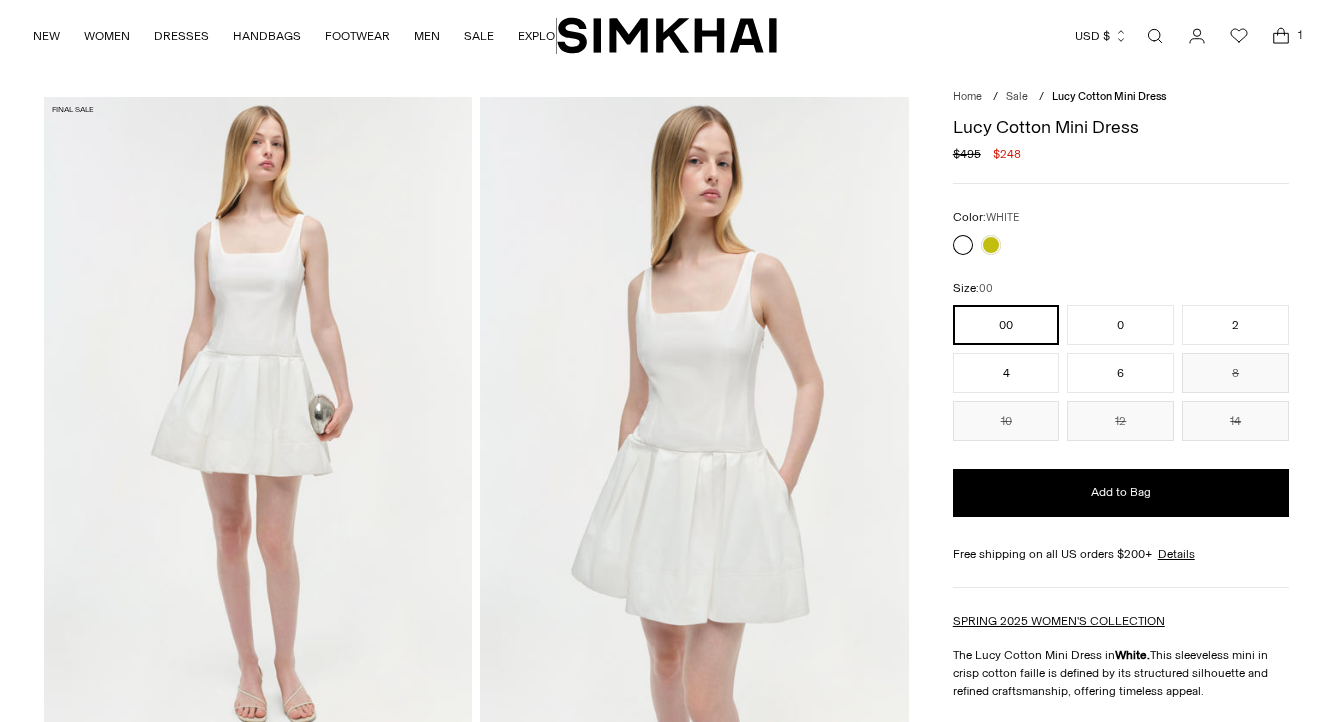 scroll, scrollTop: 0, scrollLeft: 0, axis: both 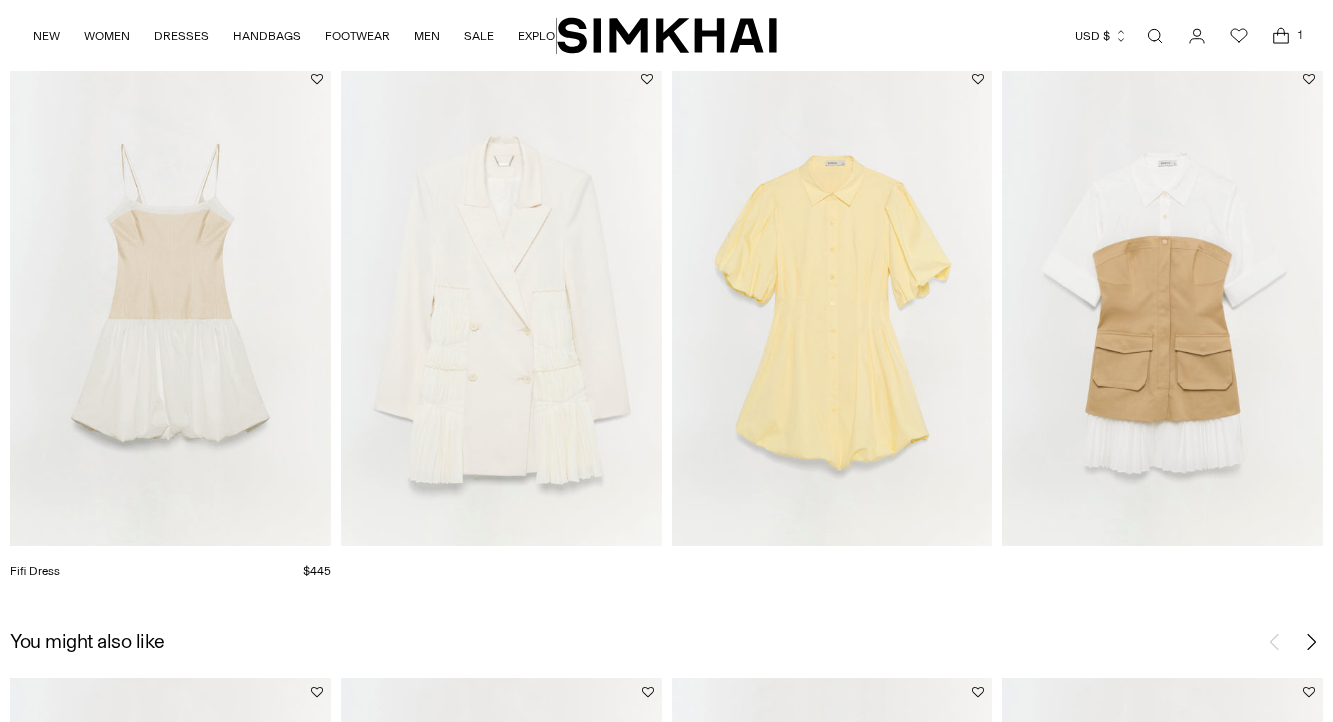 click at bounding box center (0, 0) 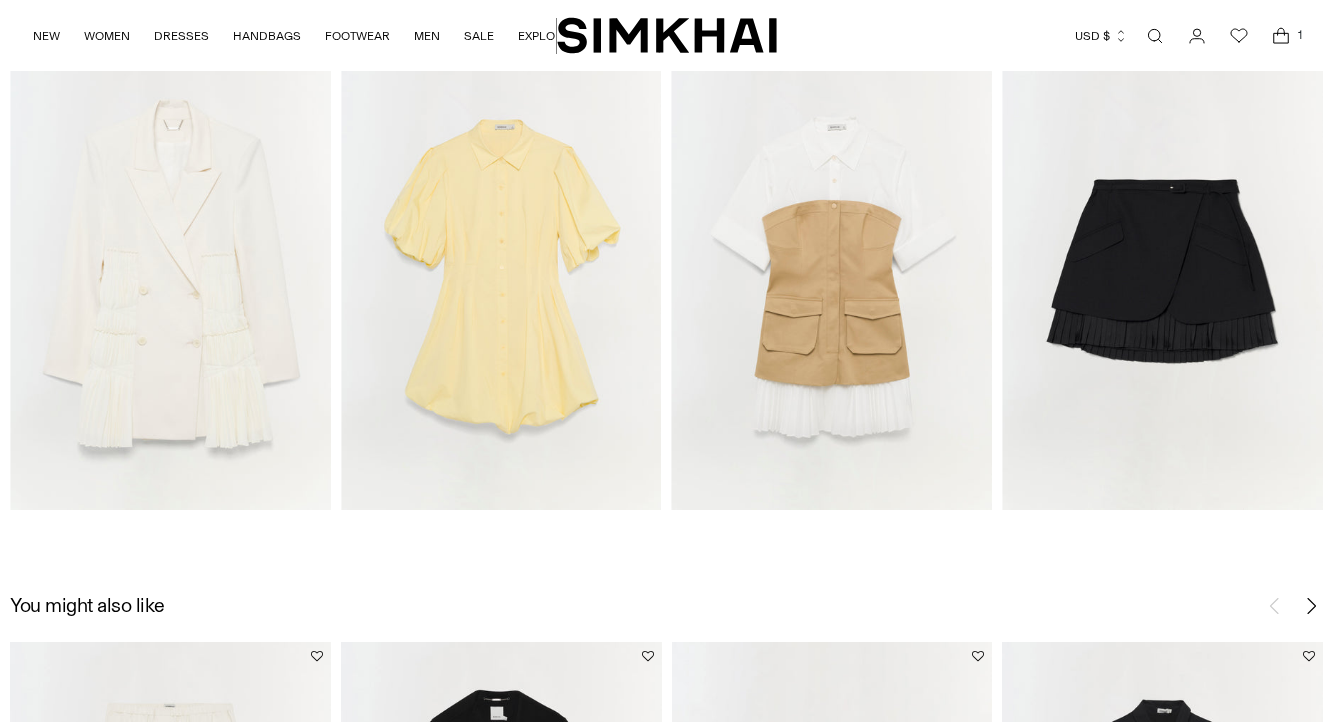 scroll, scrollTop: 2670, scrollLeft: 0, axis: vertical 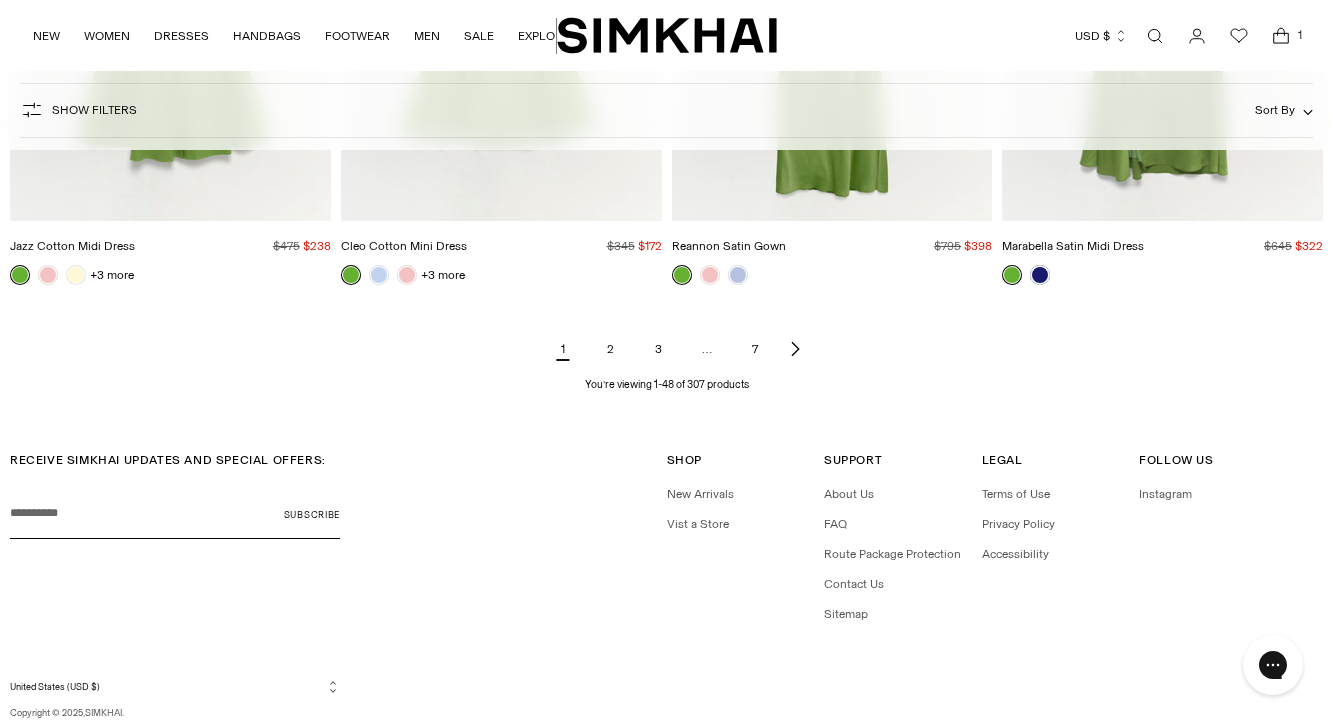 click on "2" at bounding box center [611, 349] 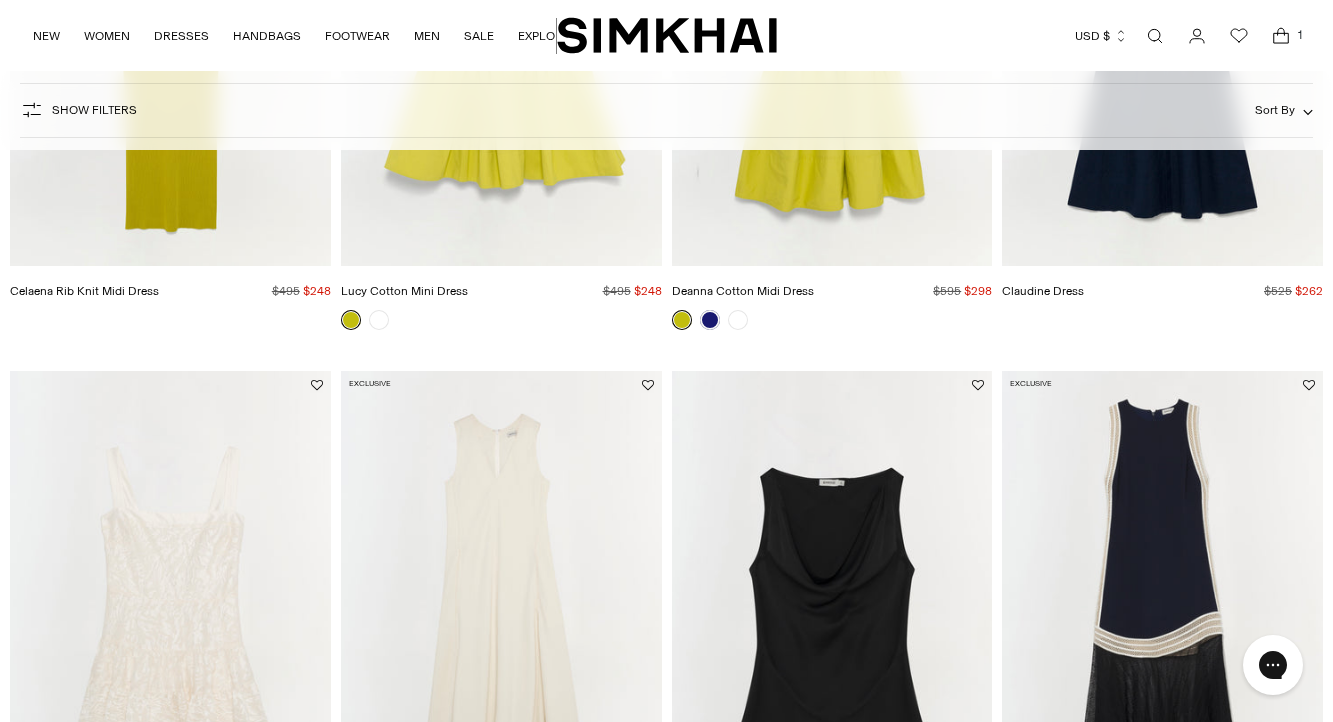 scroll, scrollTop: 1445, scrollLeft: 0, axis: vertical 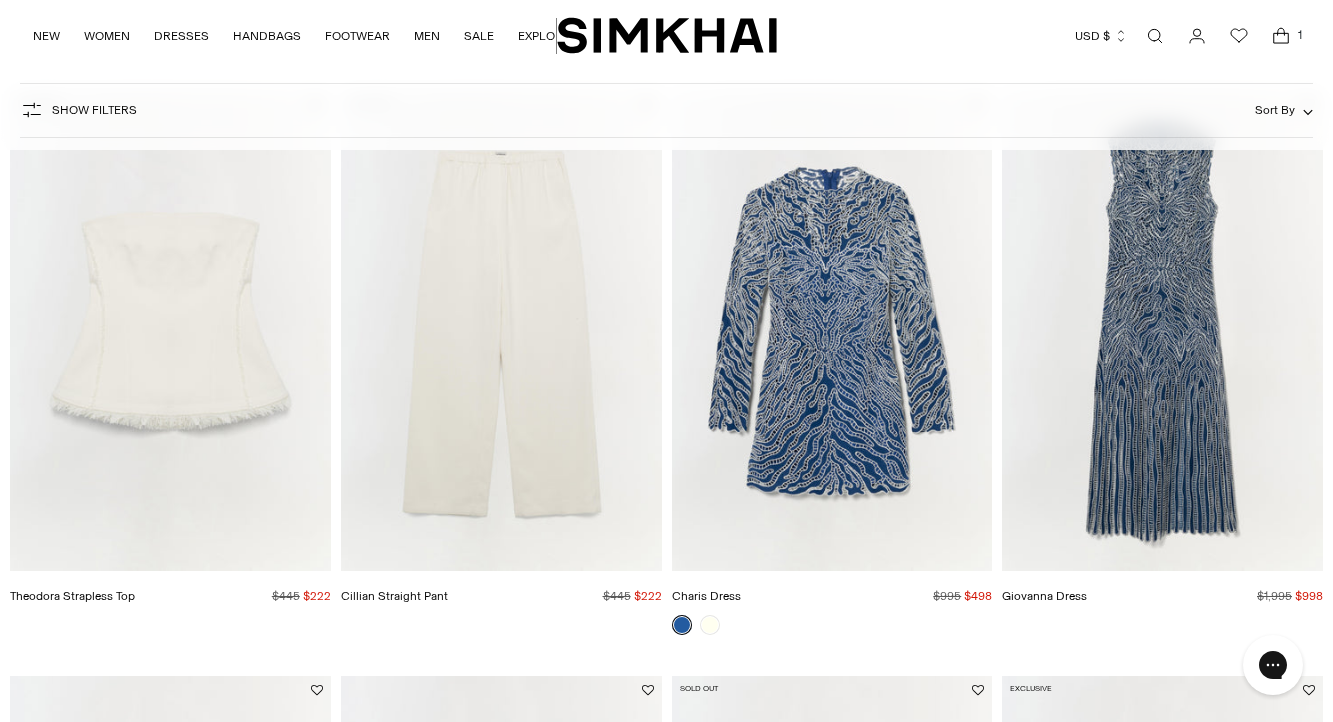 click at bounding box center [0, 0] 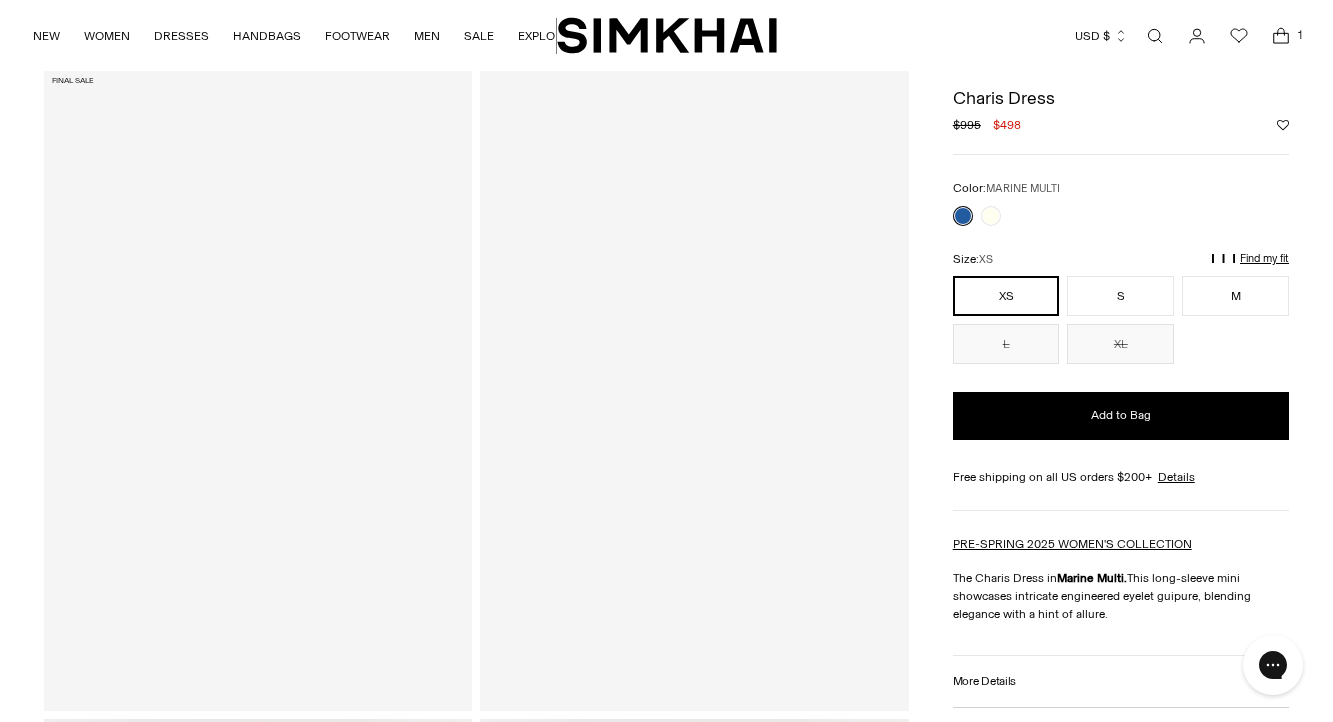 scroll, scrollTop: 82, scrollLeft: 0, axis: vertical 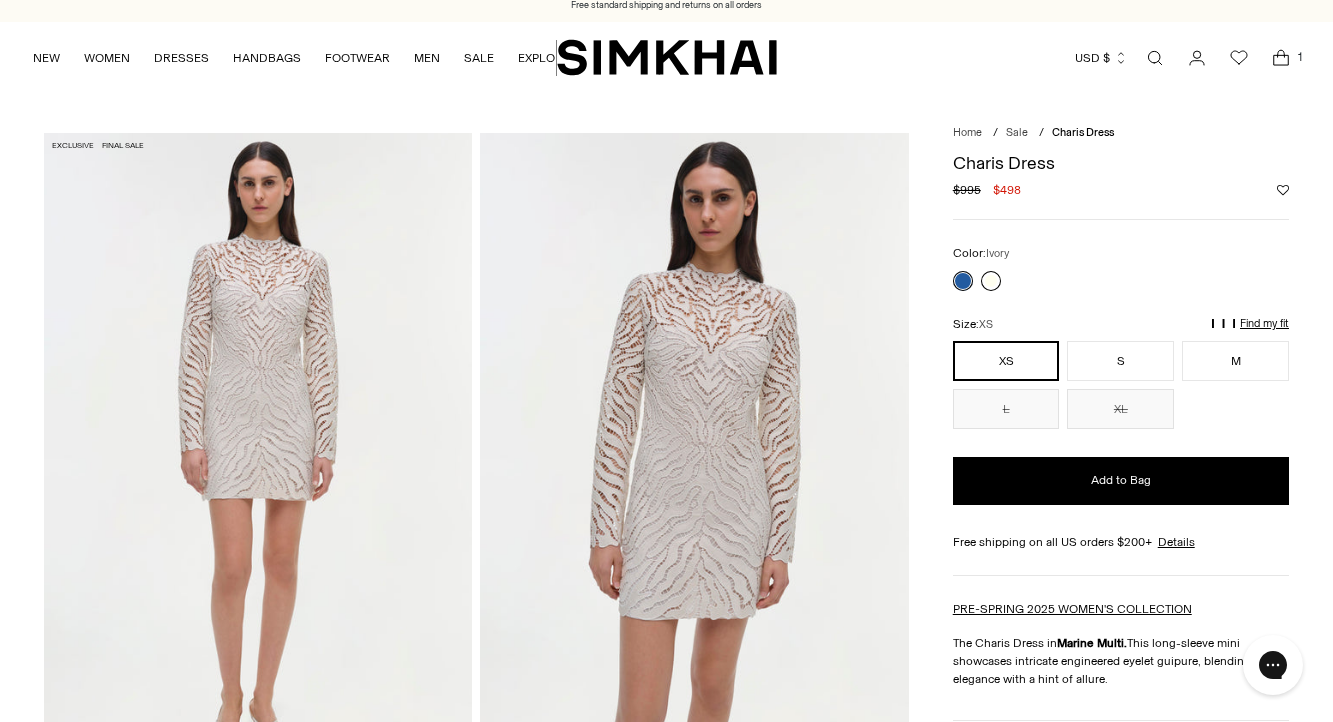 click at bounding box center (991, 281) 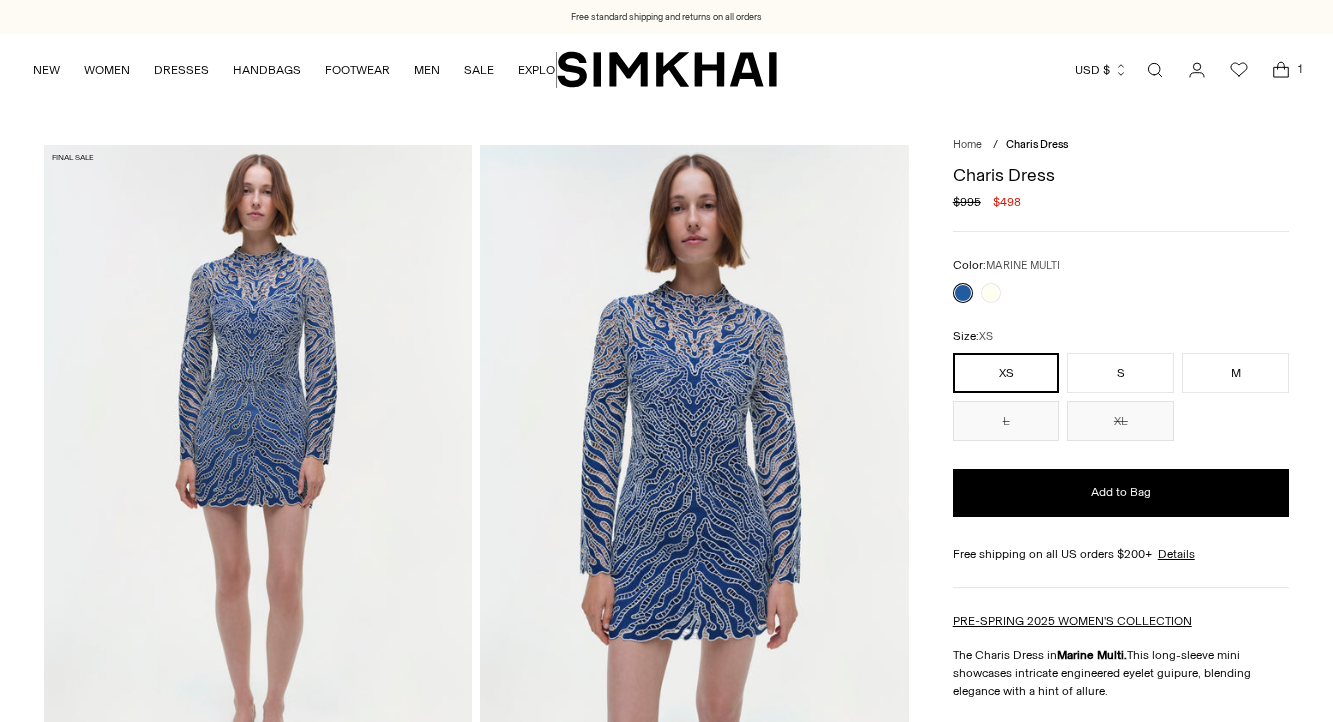 scroll, scrollTop: 0, scrollLeft: 0, axis: both 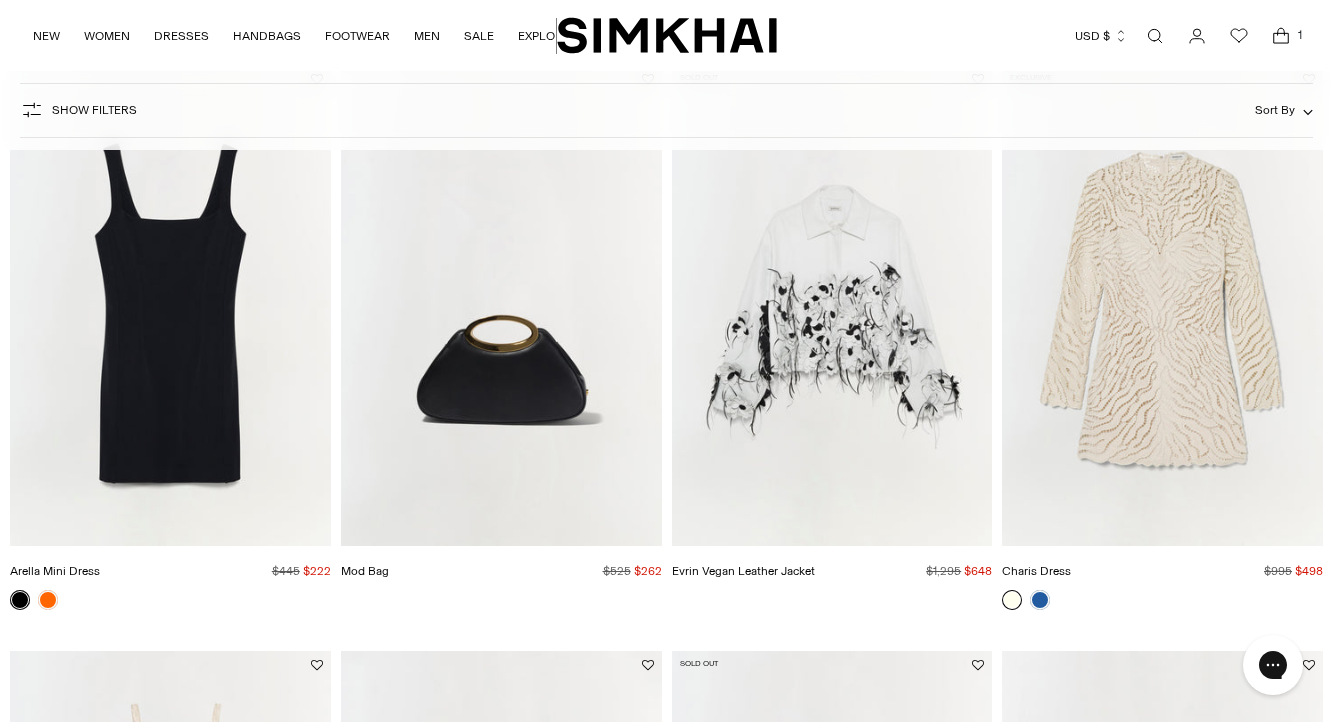 click 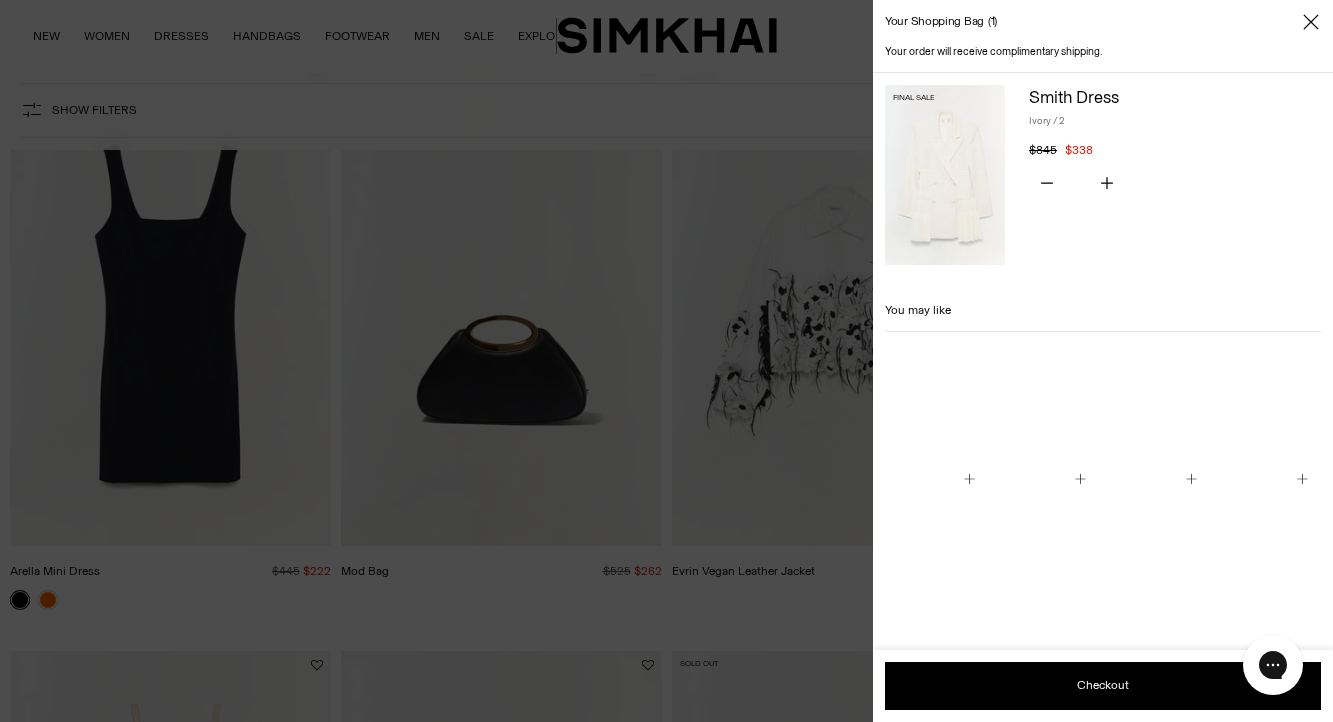 click at bounding box center [945, 175] 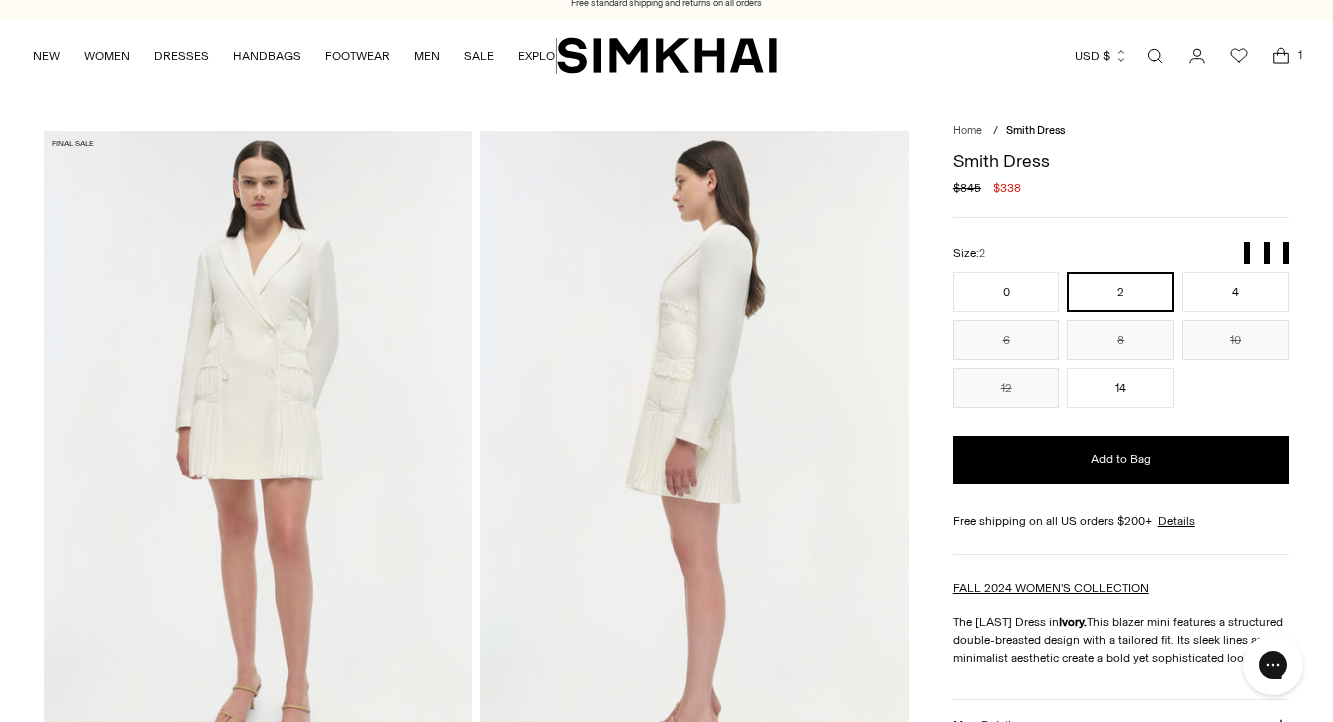 scroll, scrollTop: 0, scrollLeft: 0, axis: both 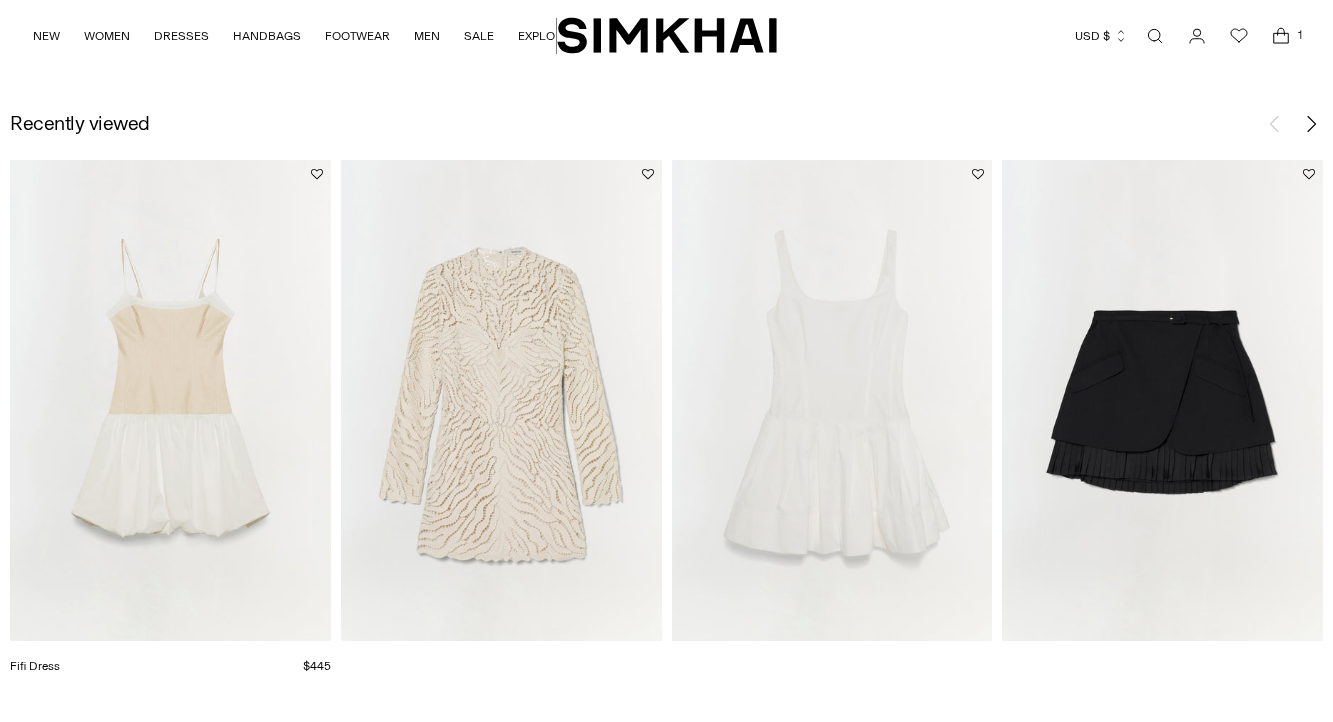 click at bounding box center (0, 0) 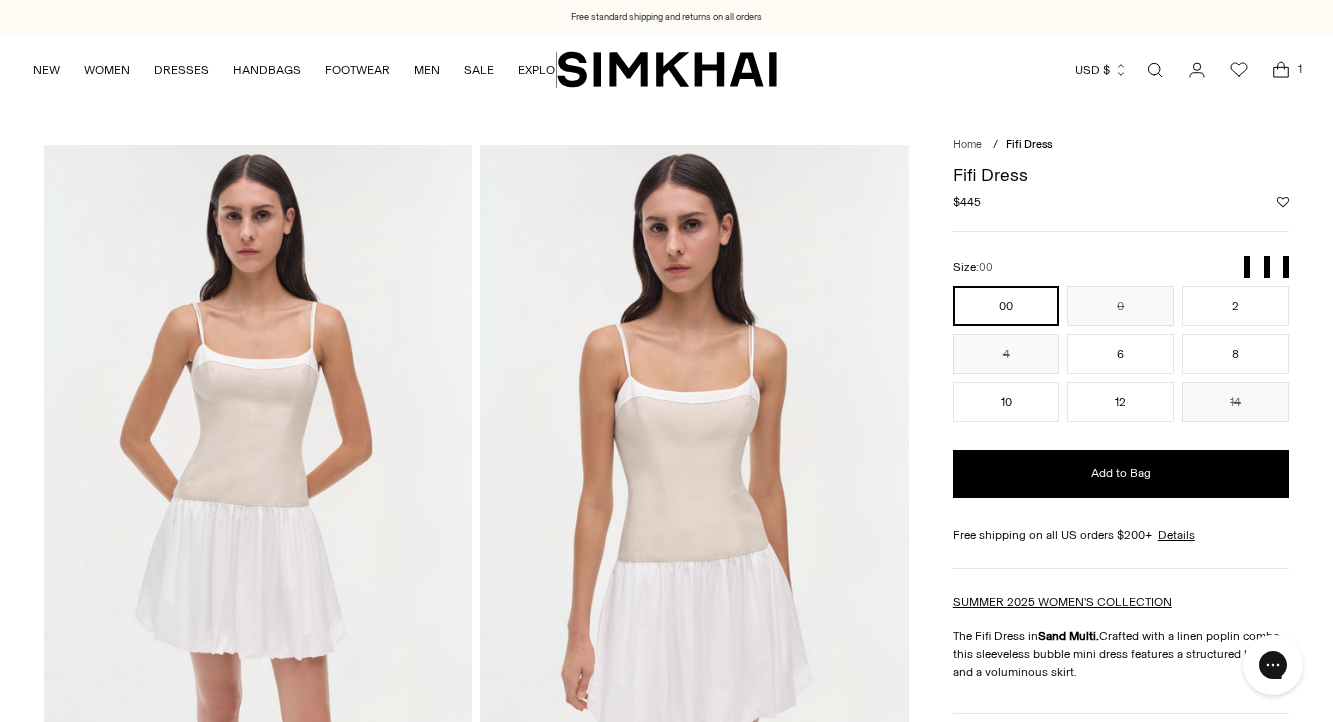 scroll, scrollTop: 0, scrollLeft: 0, axis: both 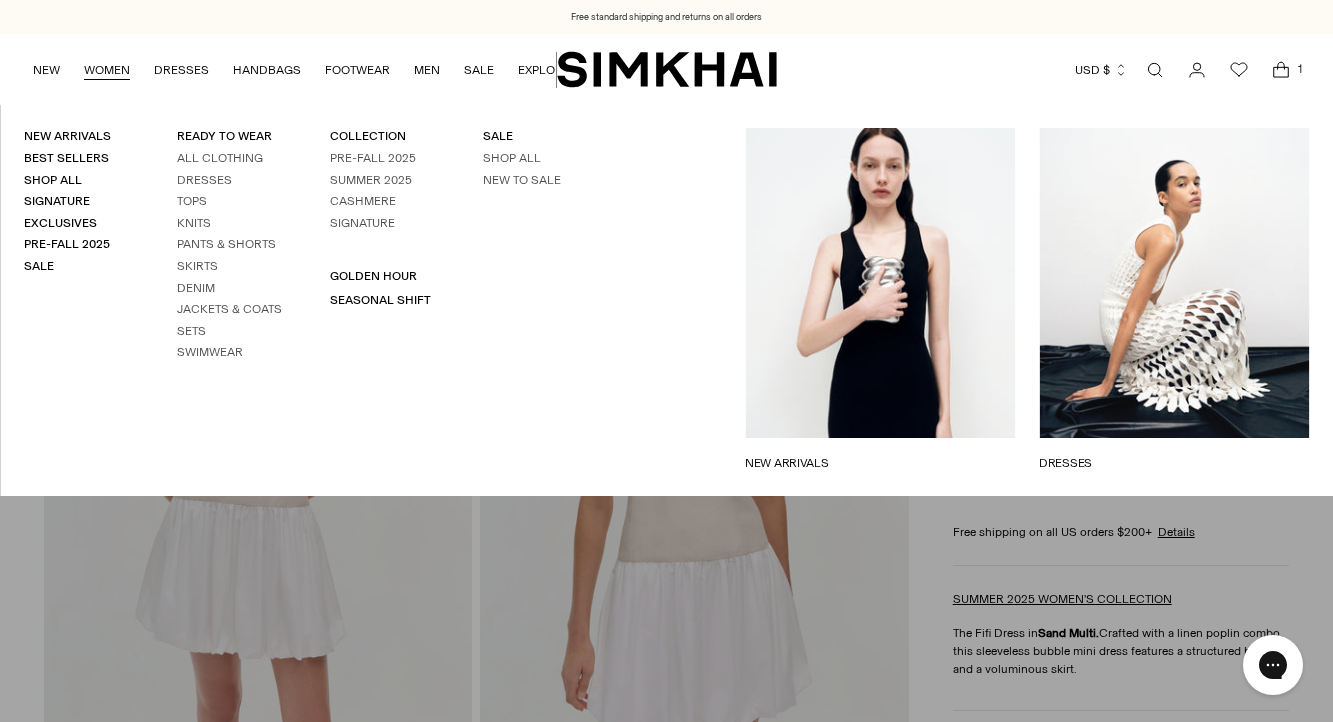click on "DRESSES" at bounding box center (1174, 463) 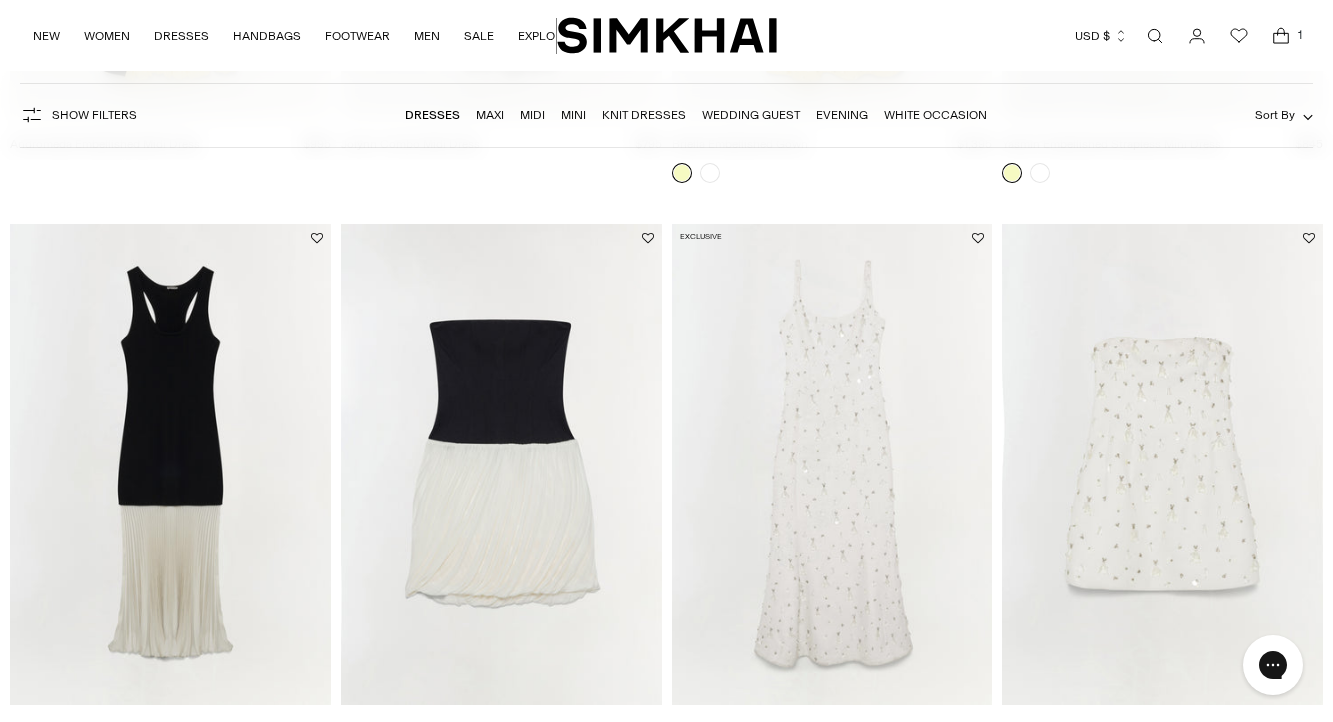 scroll, scrollTop: 669, scrollLeft: 0, axis: vertical 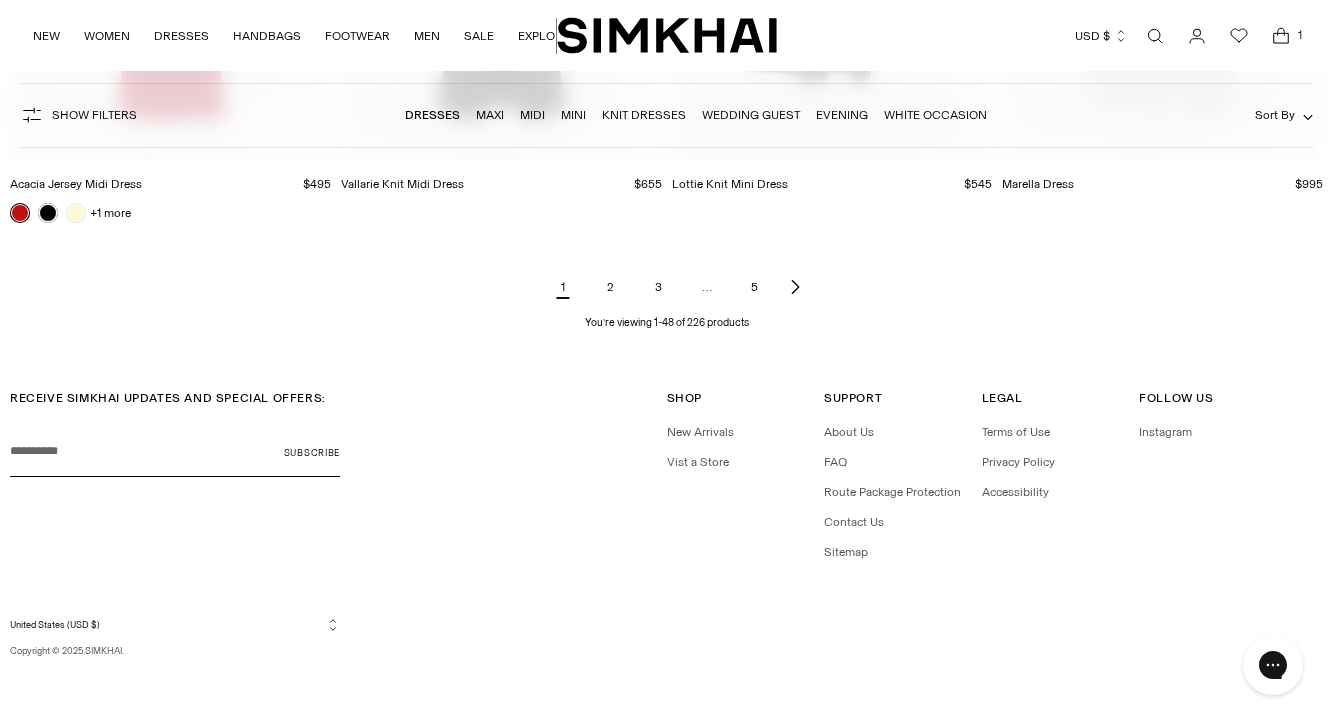 click on "2" at bounding box center (611, 287) 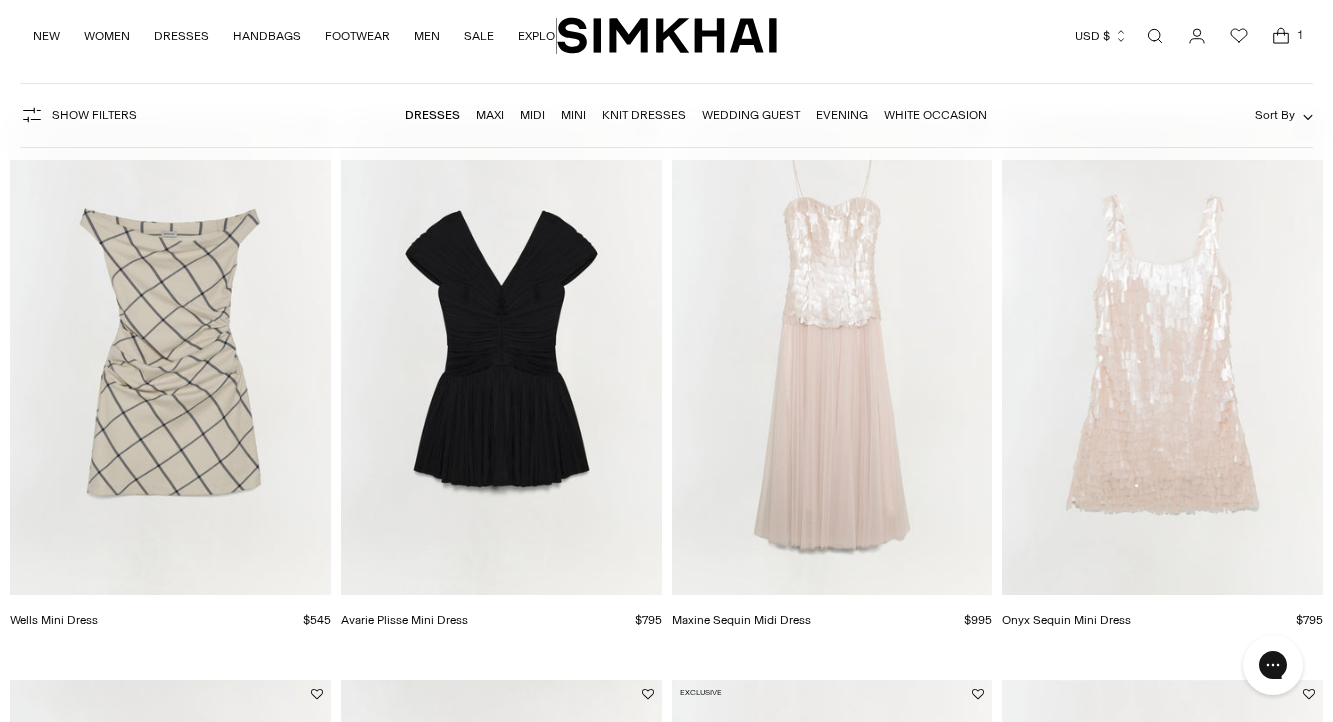 scroll, scrollTop: 0, scrollLeft: 0, axis: both 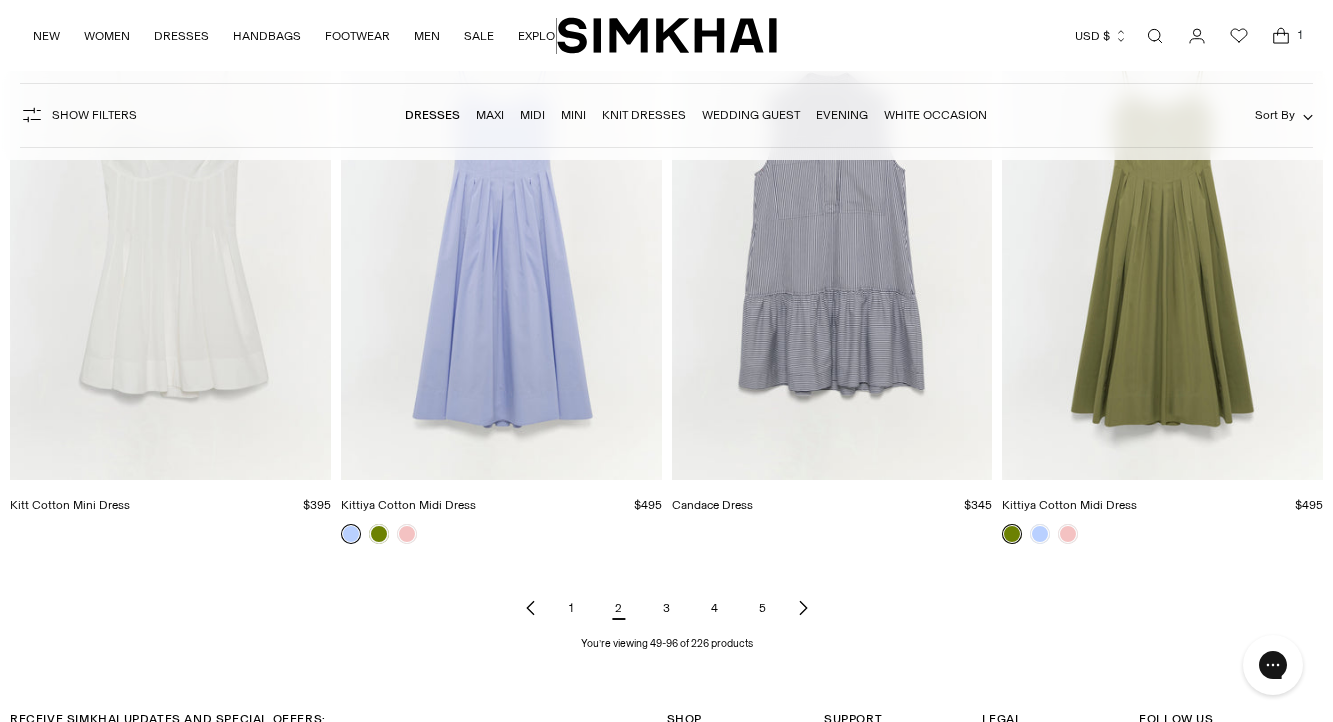 click on "3" at bounding box center (667, 608) 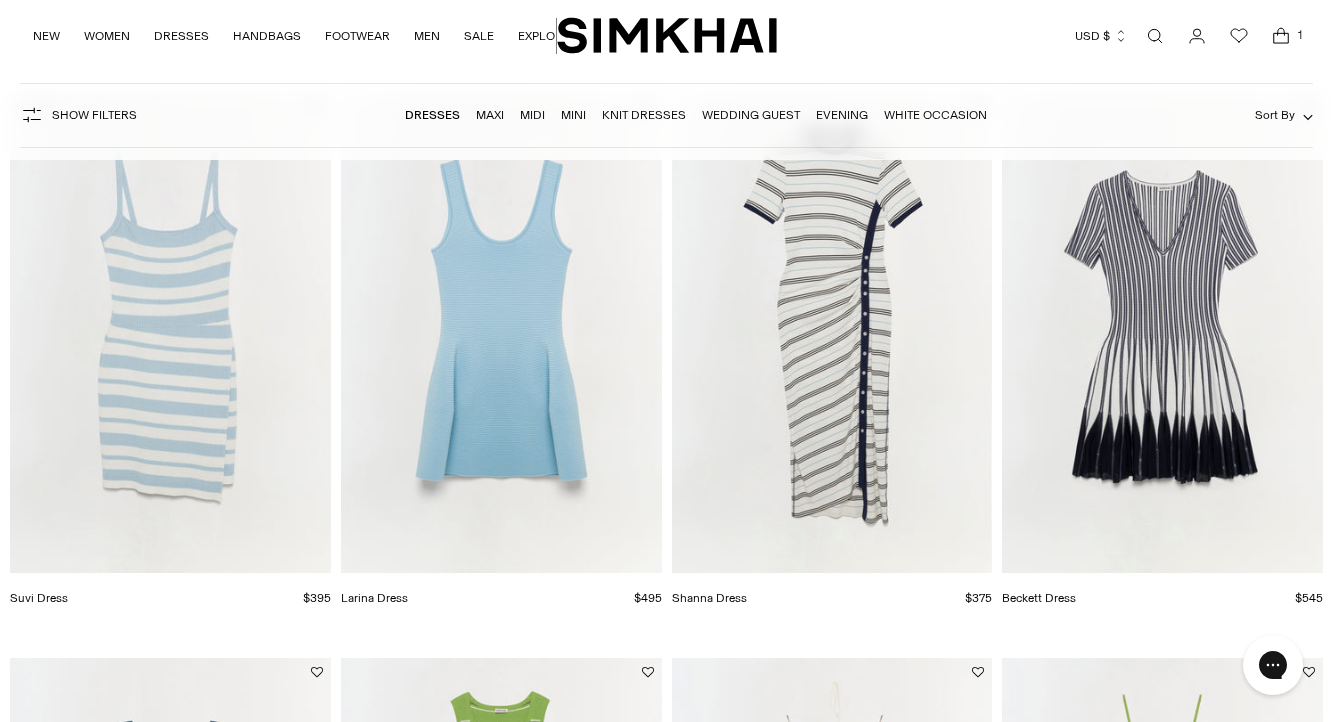 scroll, scrollTop: 162, scrollLeft: 0, axis: vertical 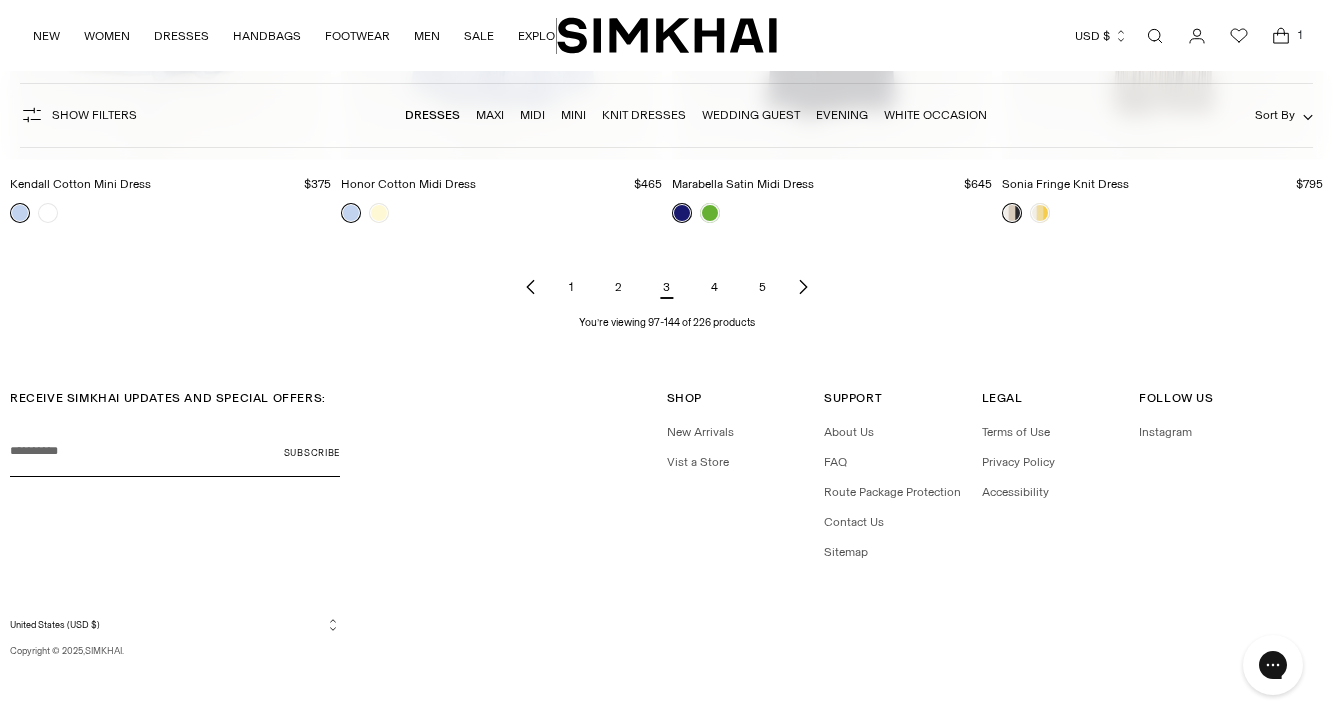 click on "4" at bounding box center [715, 287] 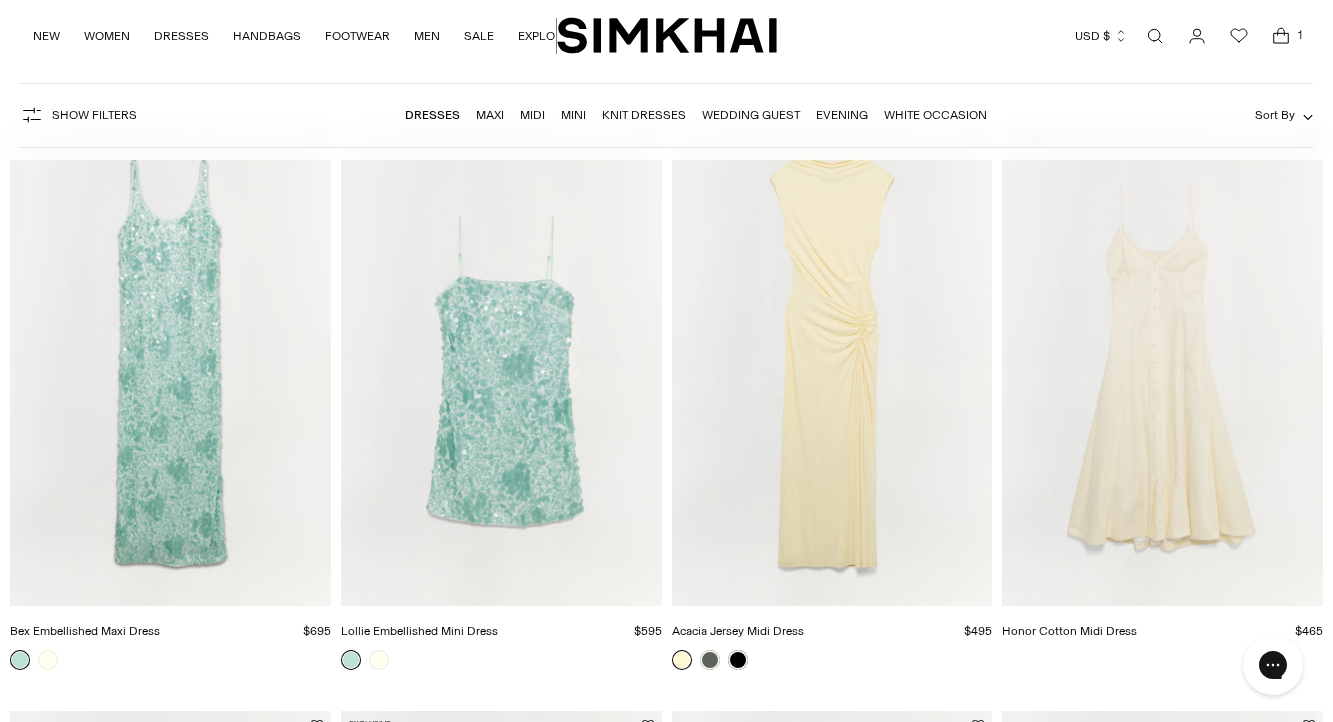 scroll, scrollTop: 537, scrollLeft: 0, axis: vertical 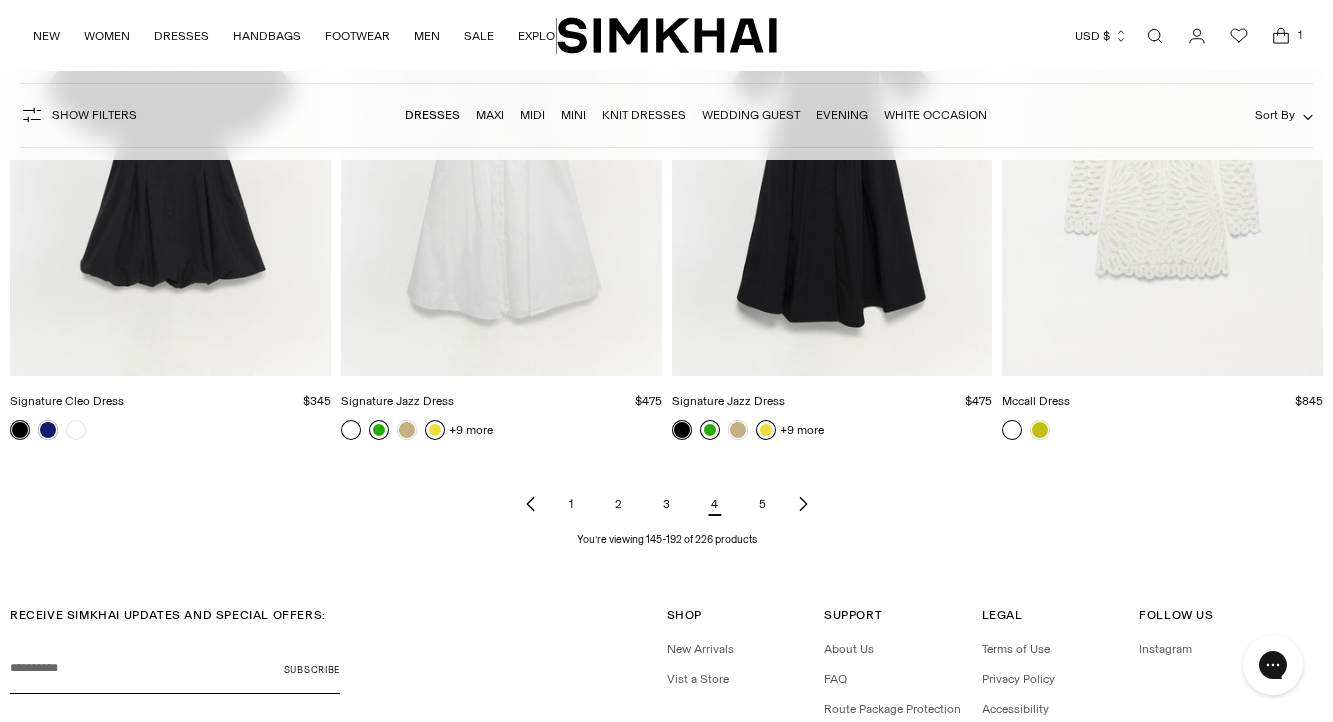 click on "5" at bounding box center [763, 504] 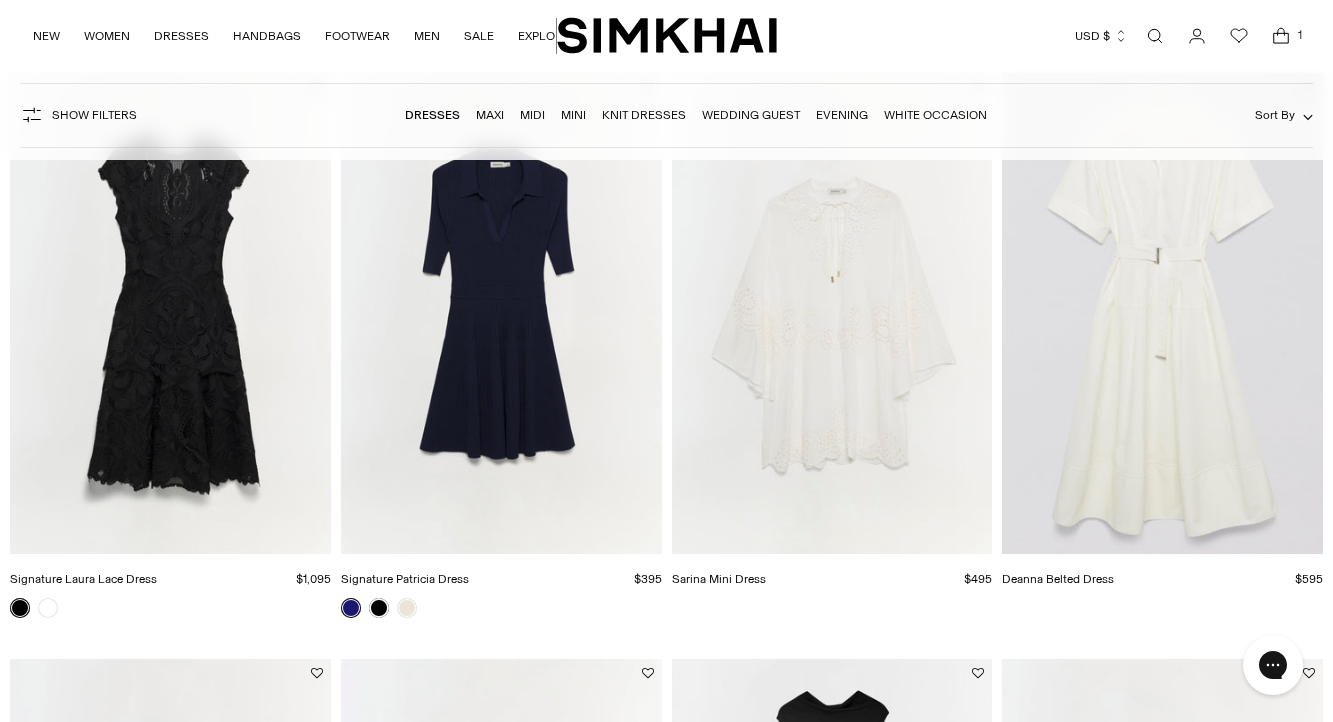 scroll, scrollTop: 0, scrollLeft: 0, axis: both 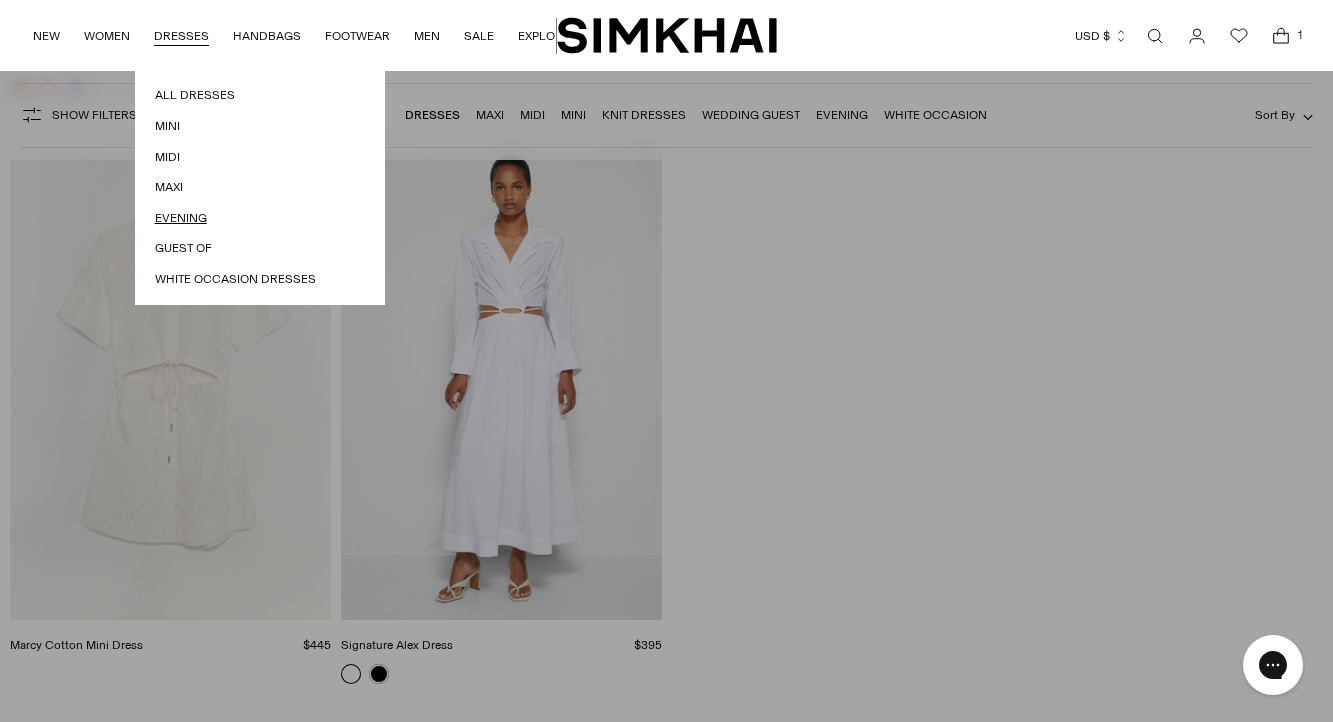 click on "Evening" at bounding box center (260, 218) 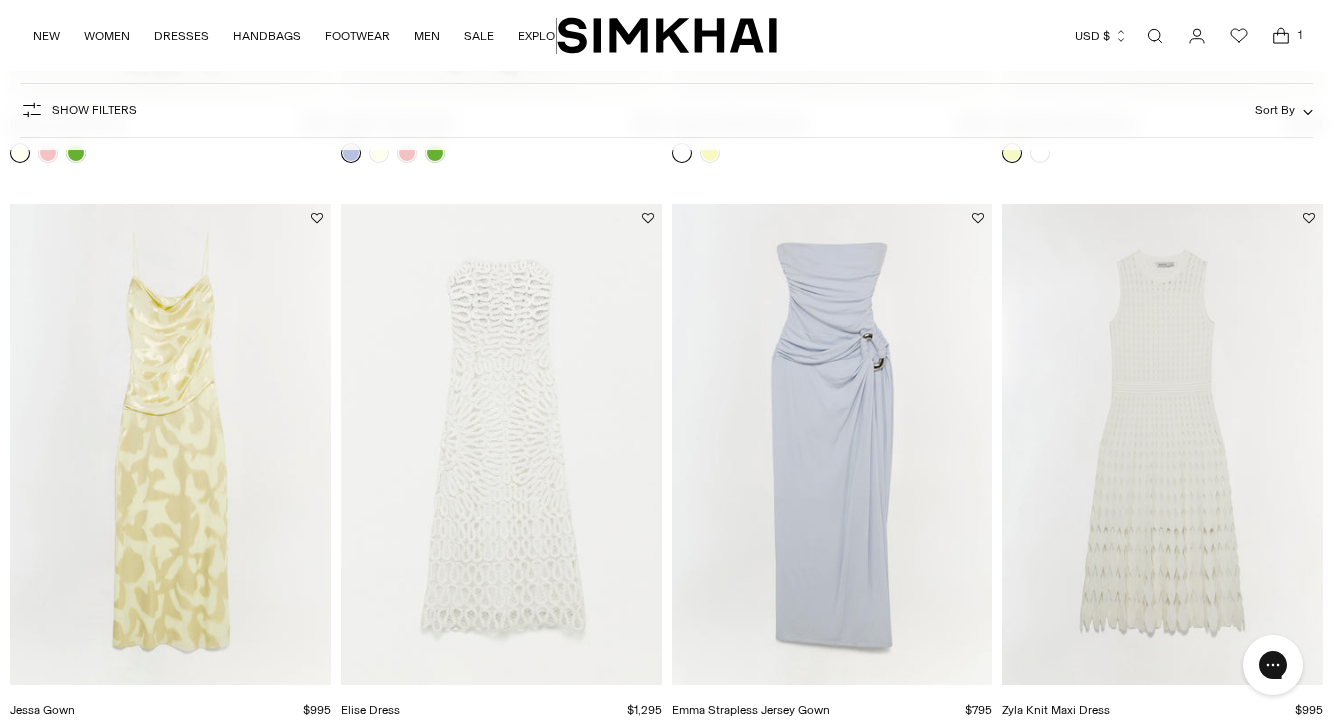 scroll, scrollTop: 1326, scrollLeft: 0, axis: vertical 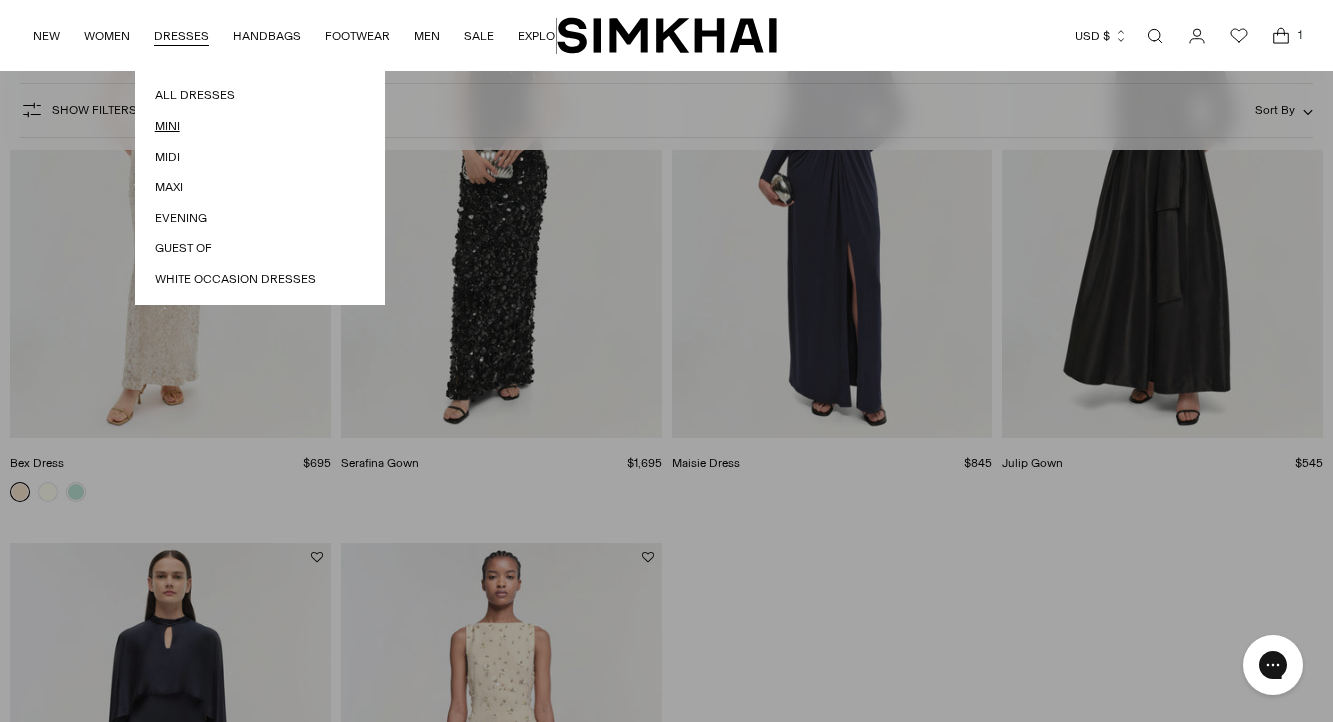 click on "Mini" at bounding box center [260, 126] 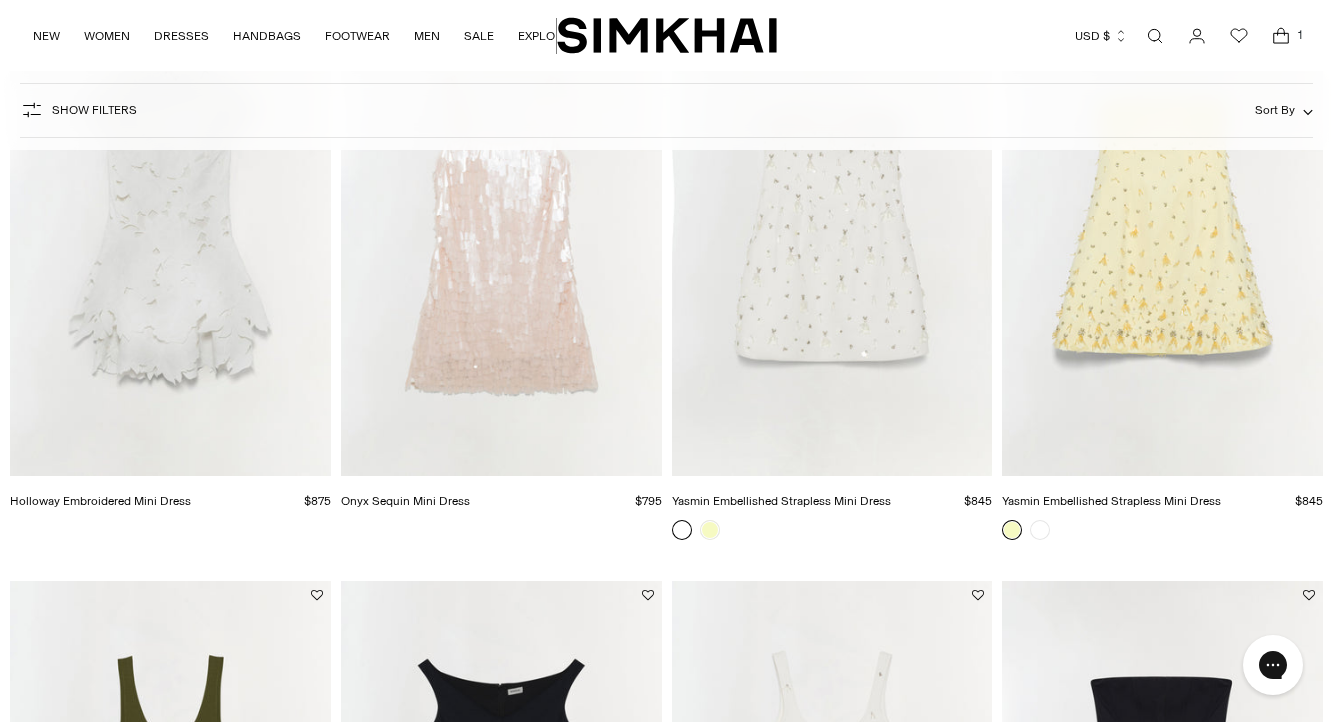scroll, scrollTop: 744, scrollLeft: 0, axis: vertical 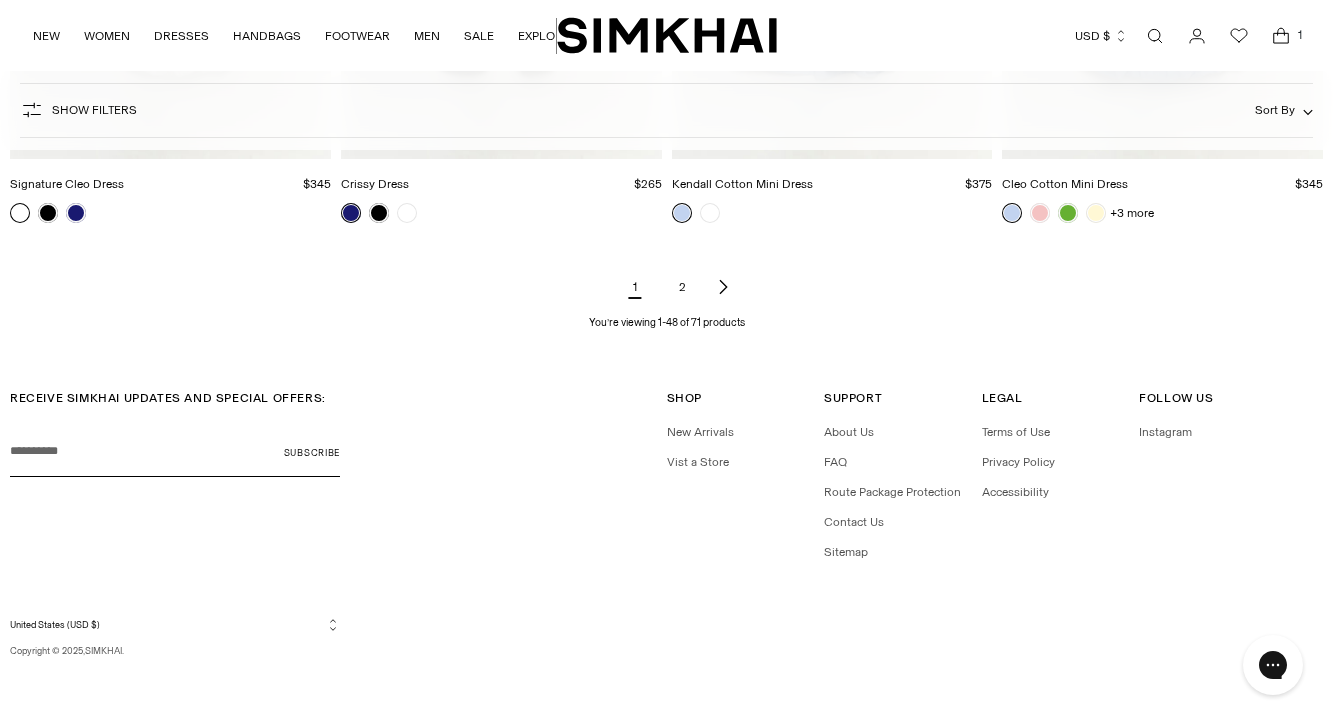 click on "2" at bounding box center (683, 287) 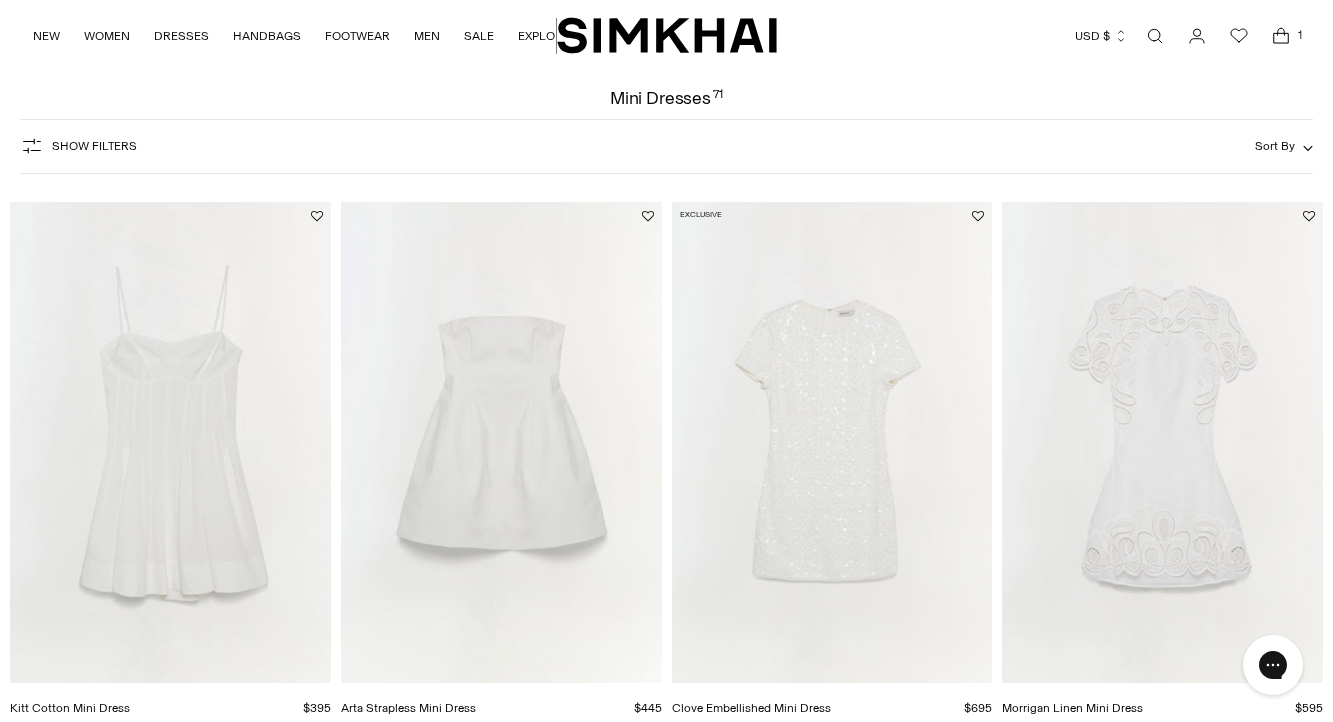 scroll, scrollTop: 326, scrollLeft: 0, axis: vertical 